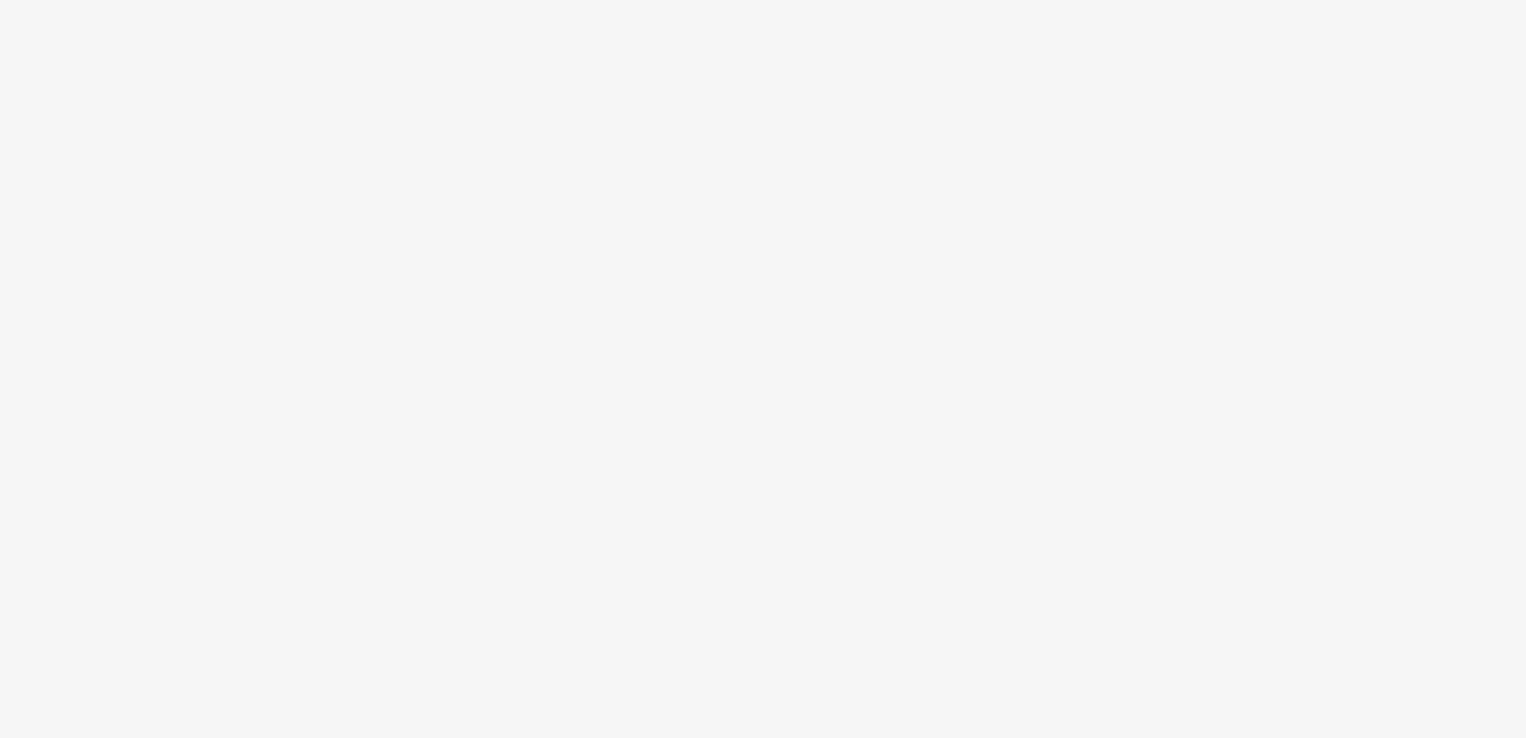 scroll, scrollTop: 0, scrollLeft: 0, axis: both 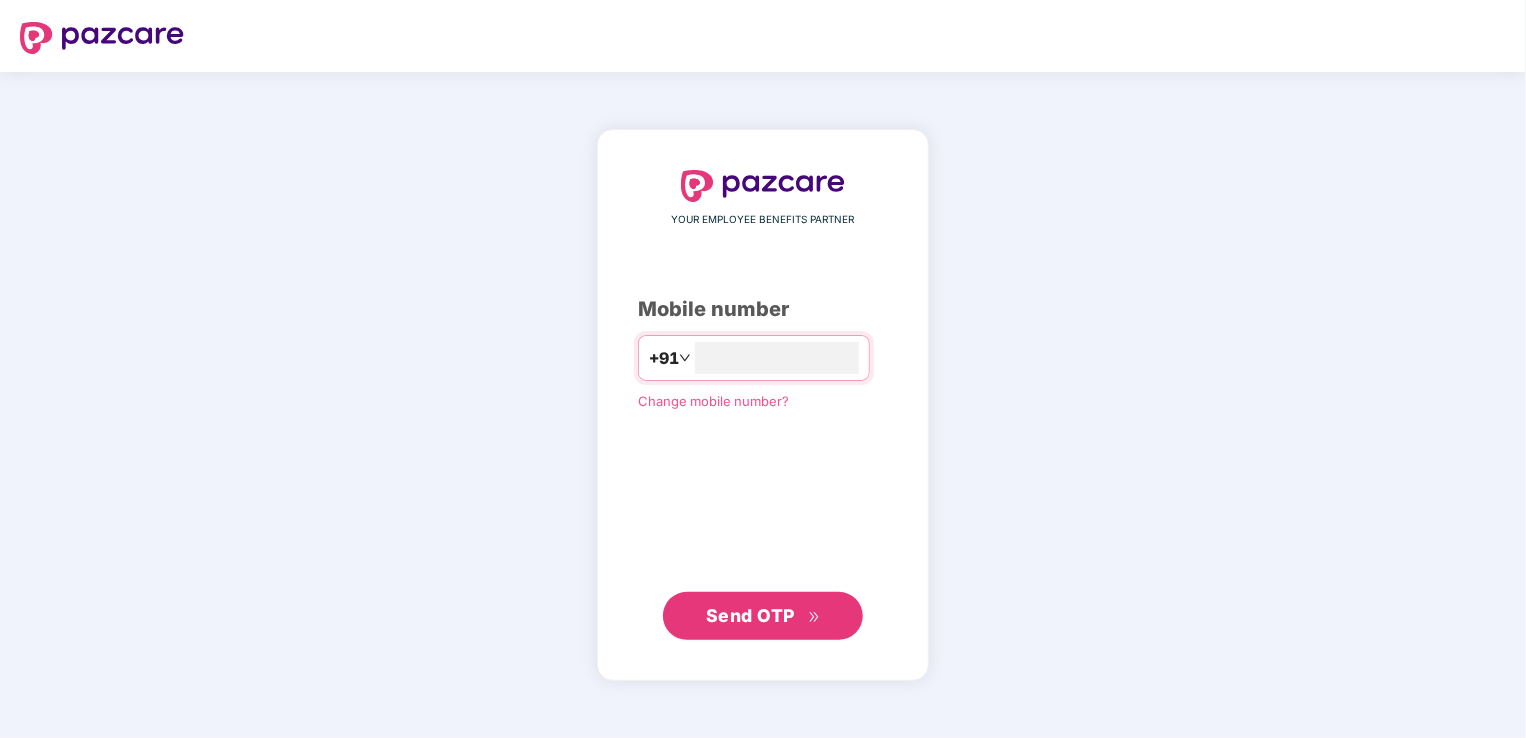 type on "**********" 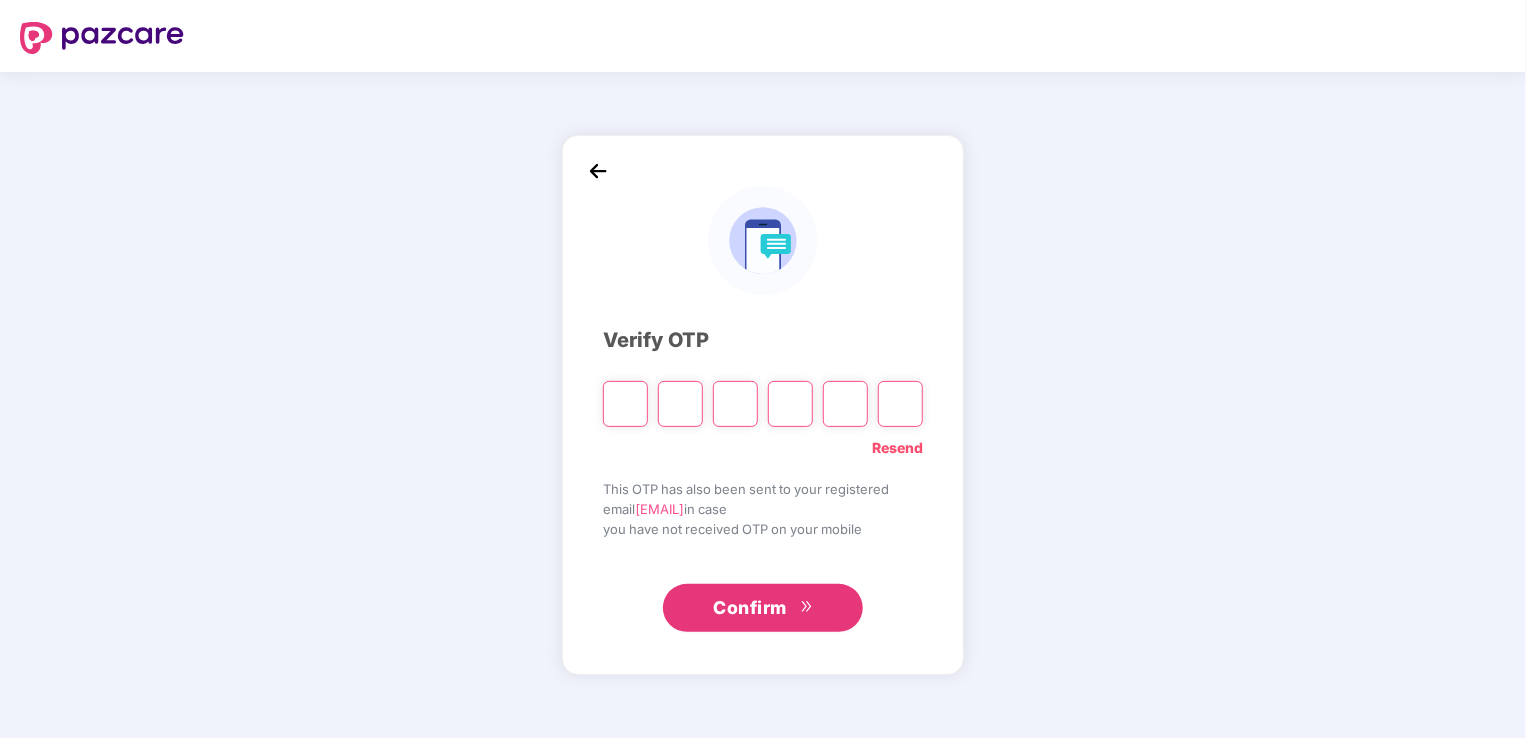 type on "*" 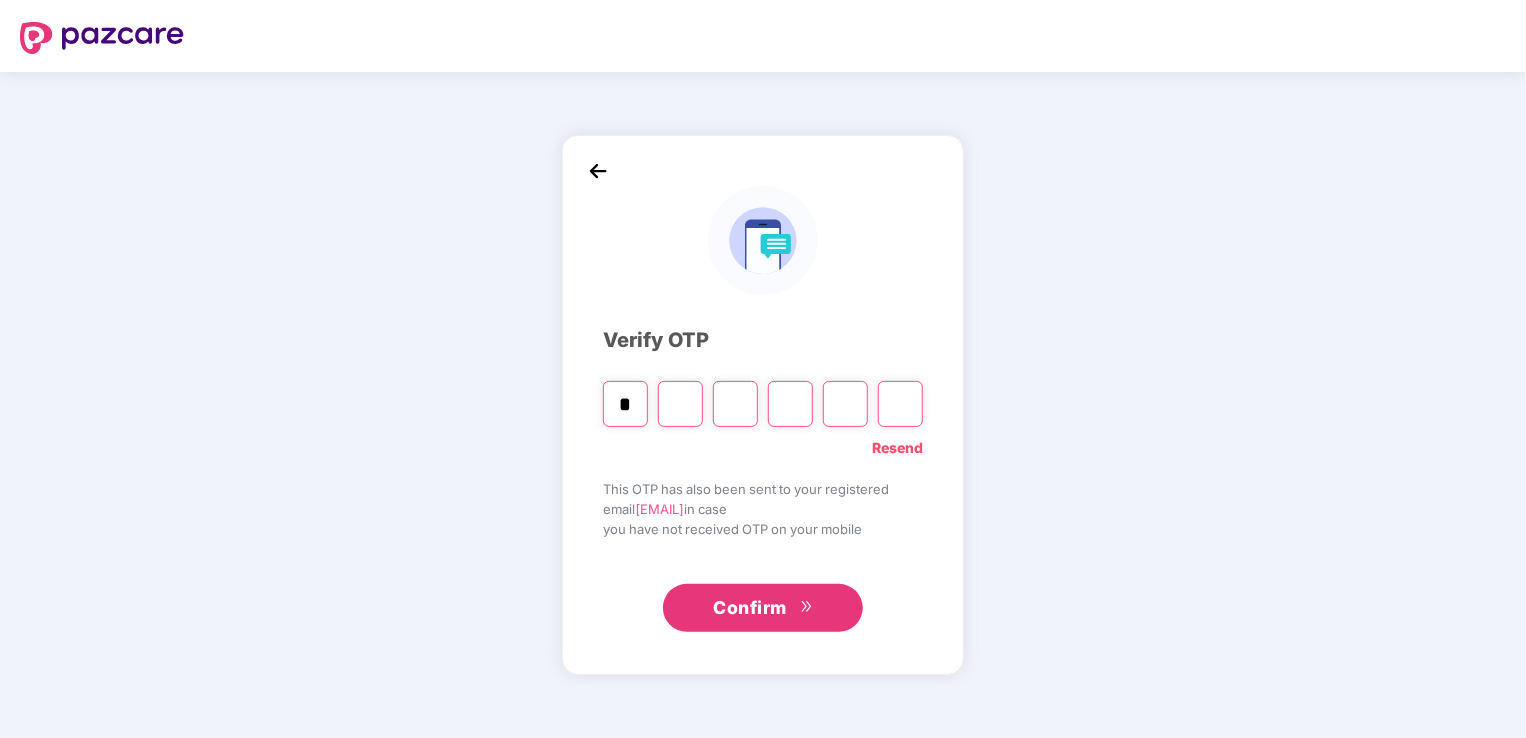 type on "*" 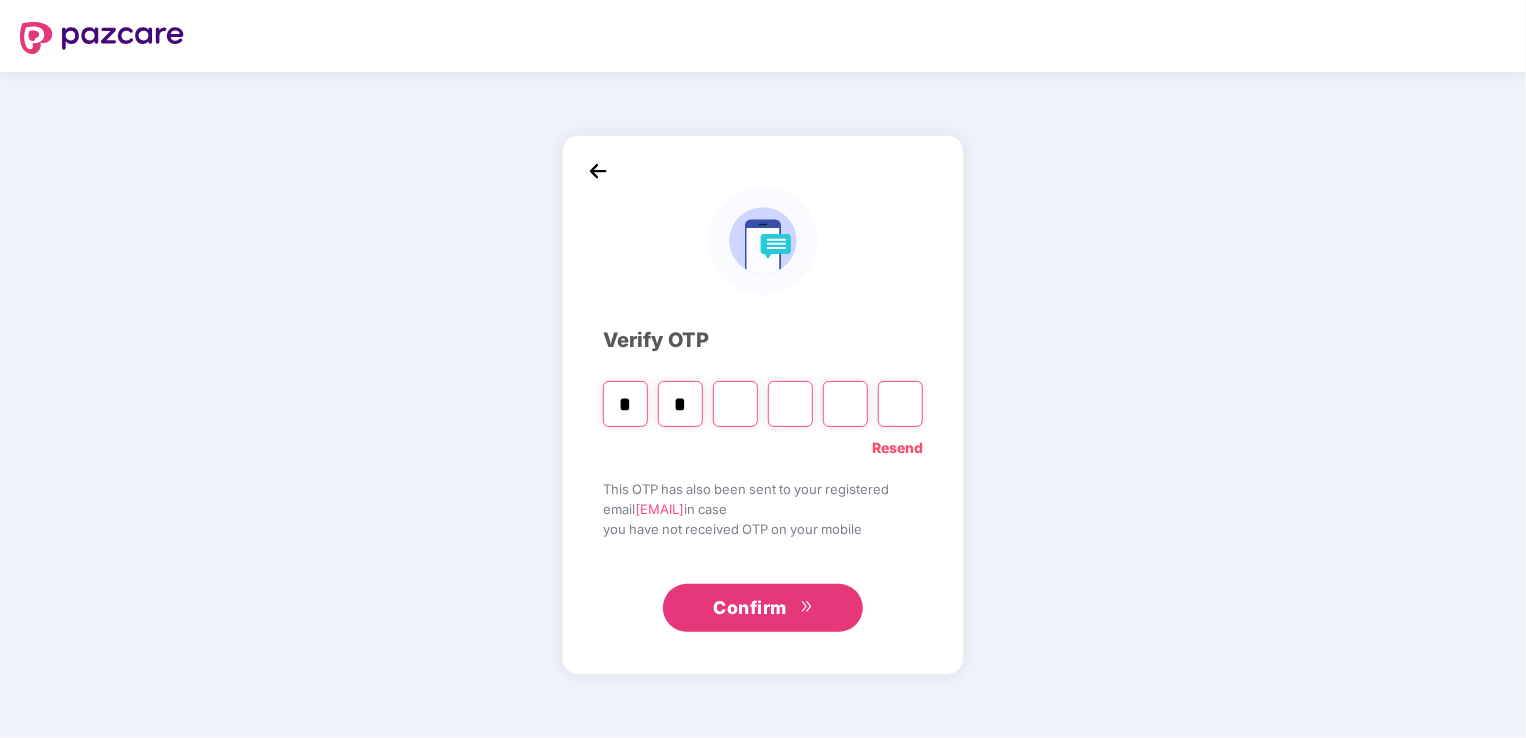 type on "*" 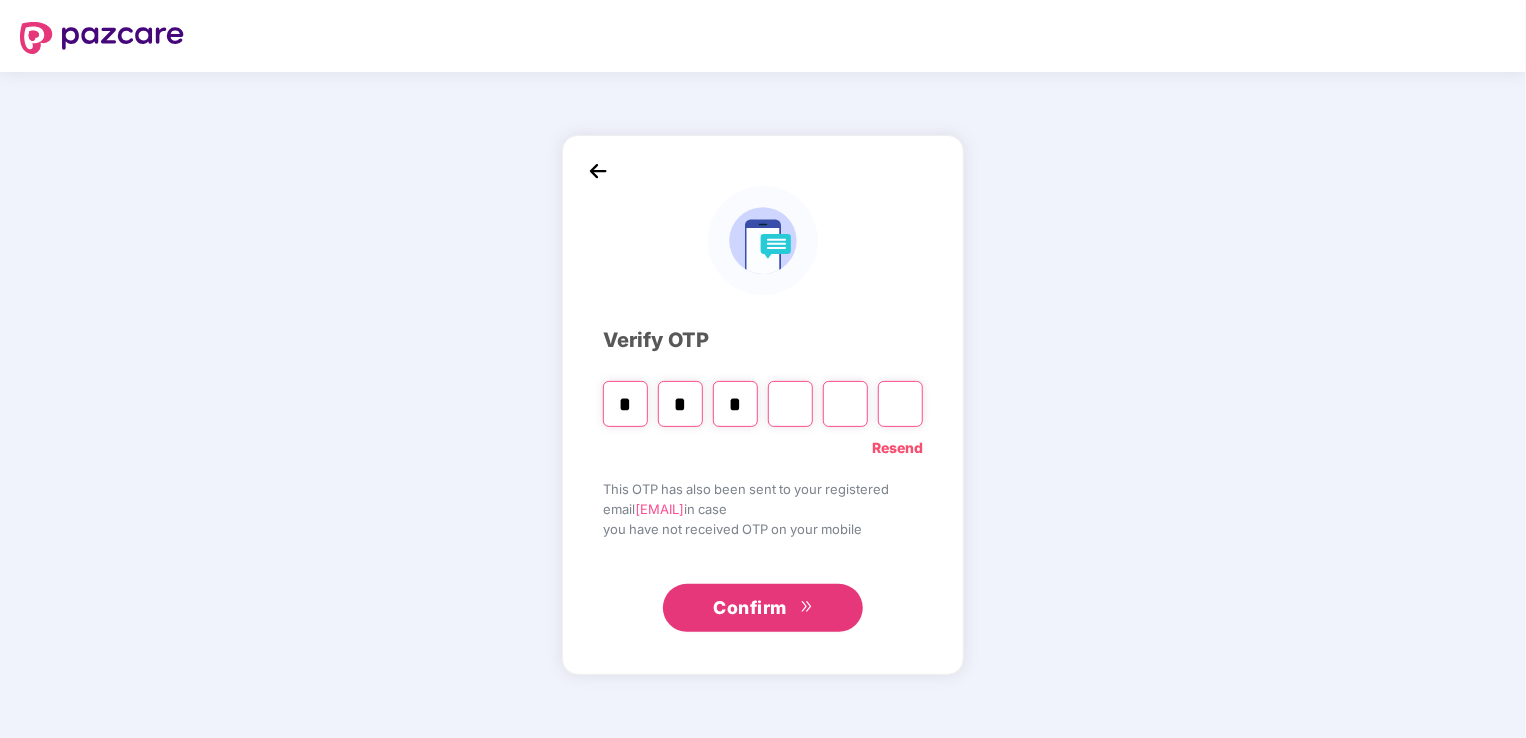 type on "*" 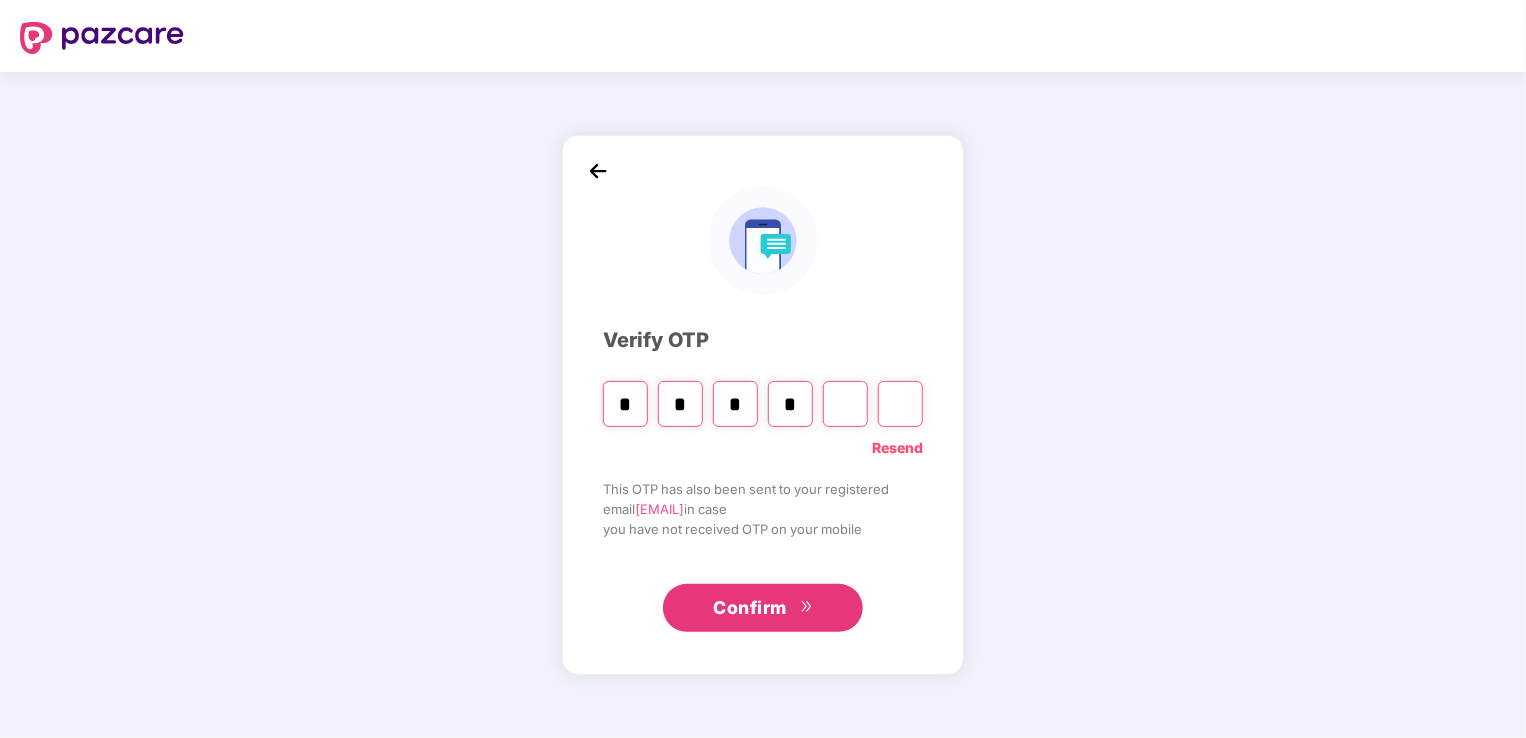 type on "*" 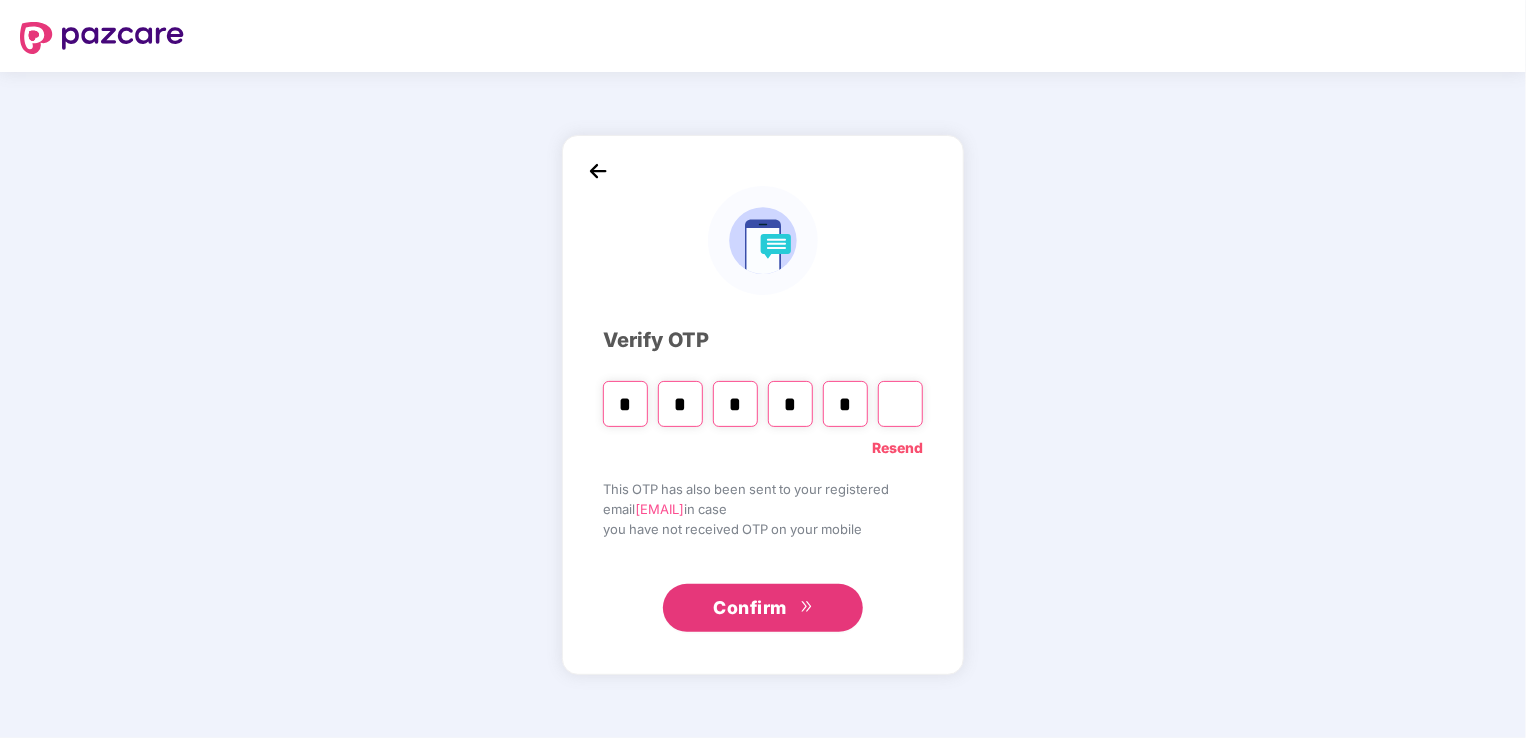 type on "*" 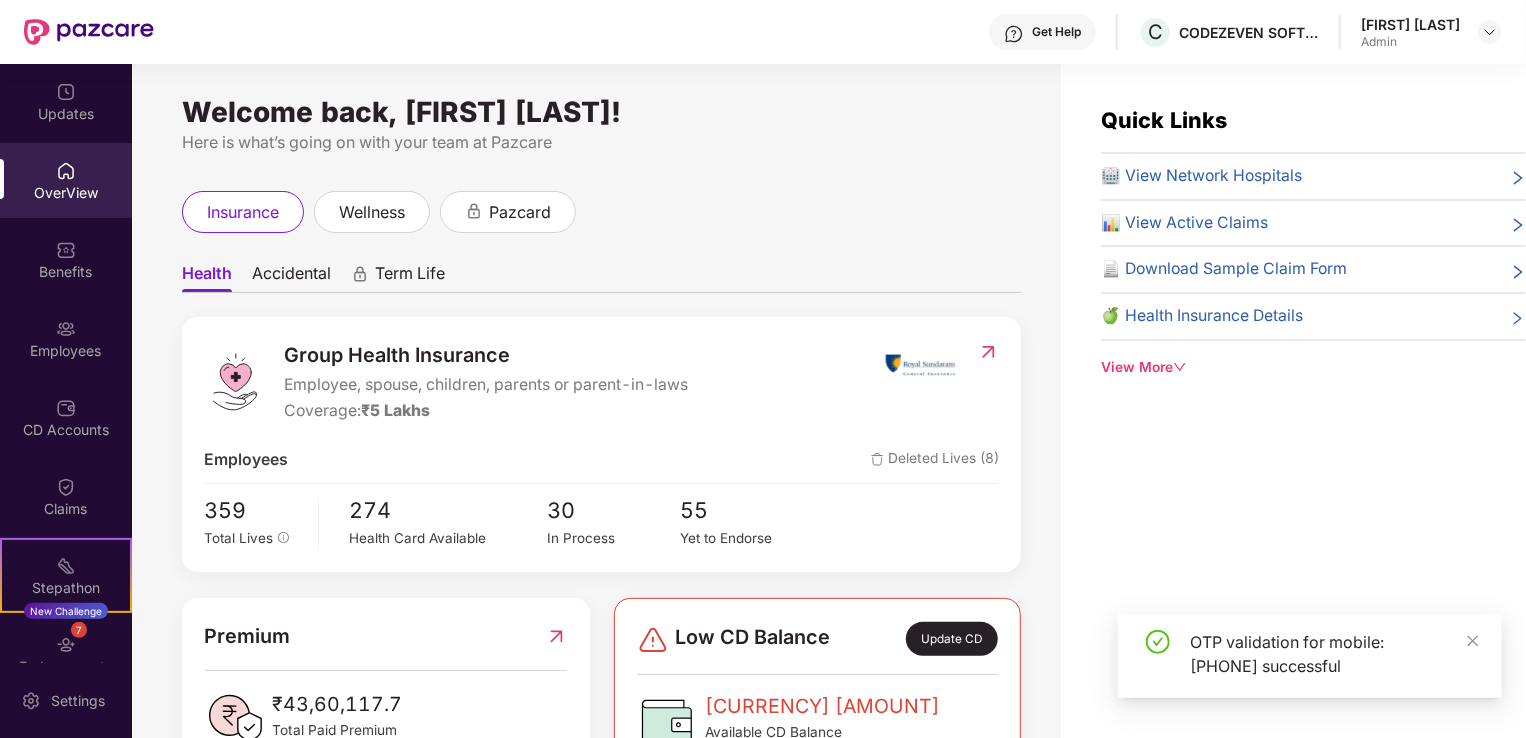scroll, scrollTop: 244, scrollLeft: 0, axis: vertical 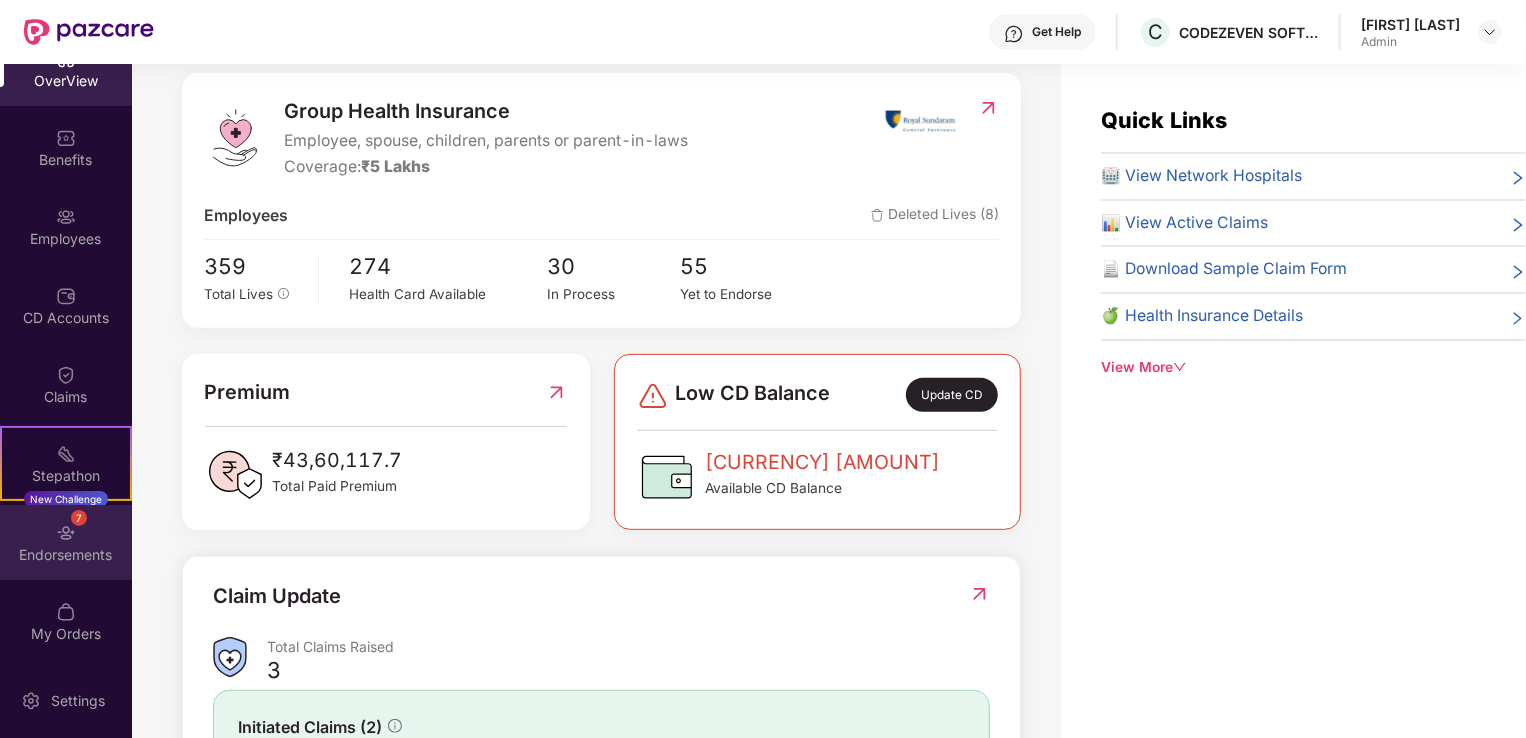 click at bounding box center (66, 533) 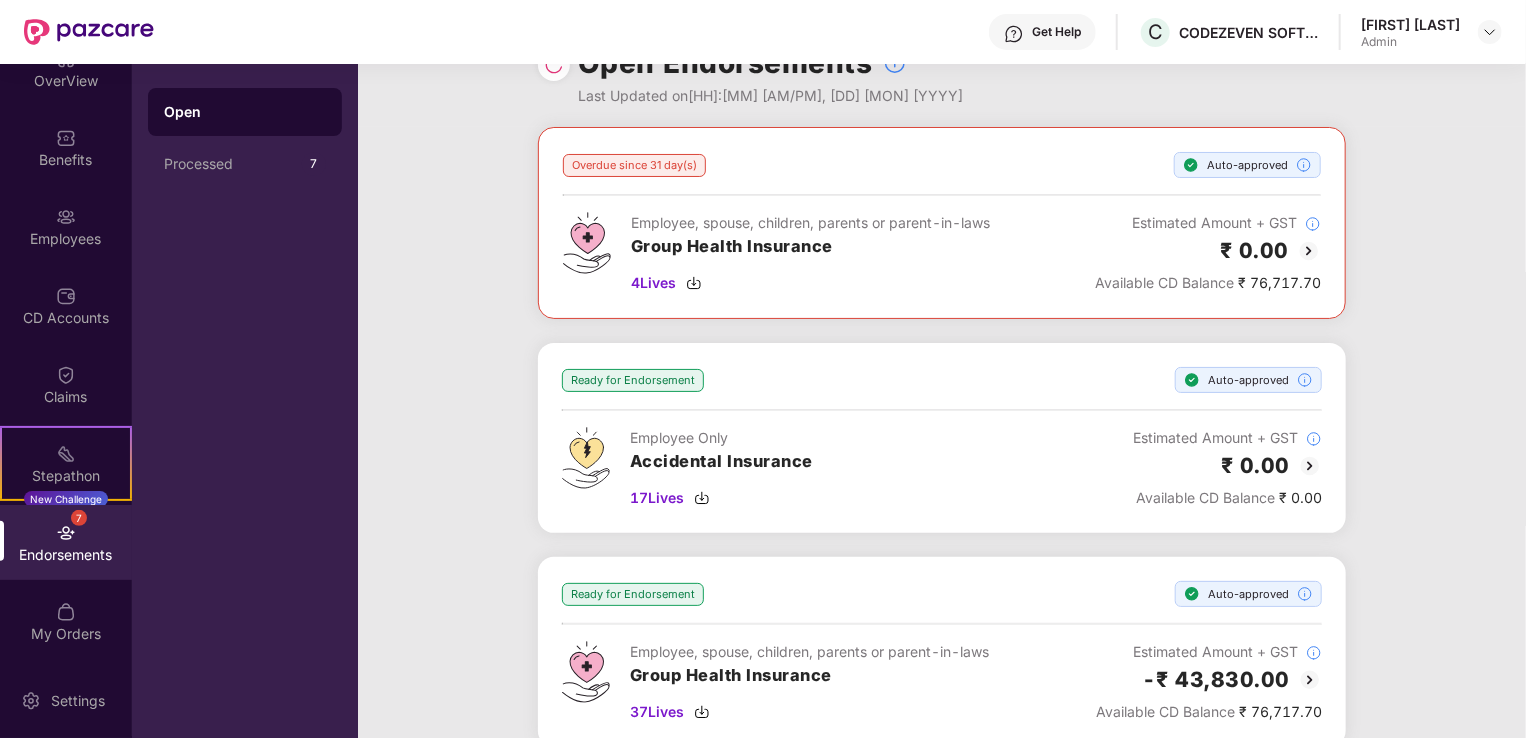 scroll, scrollTop: 44, scrollLeft: 0, axis: vertical 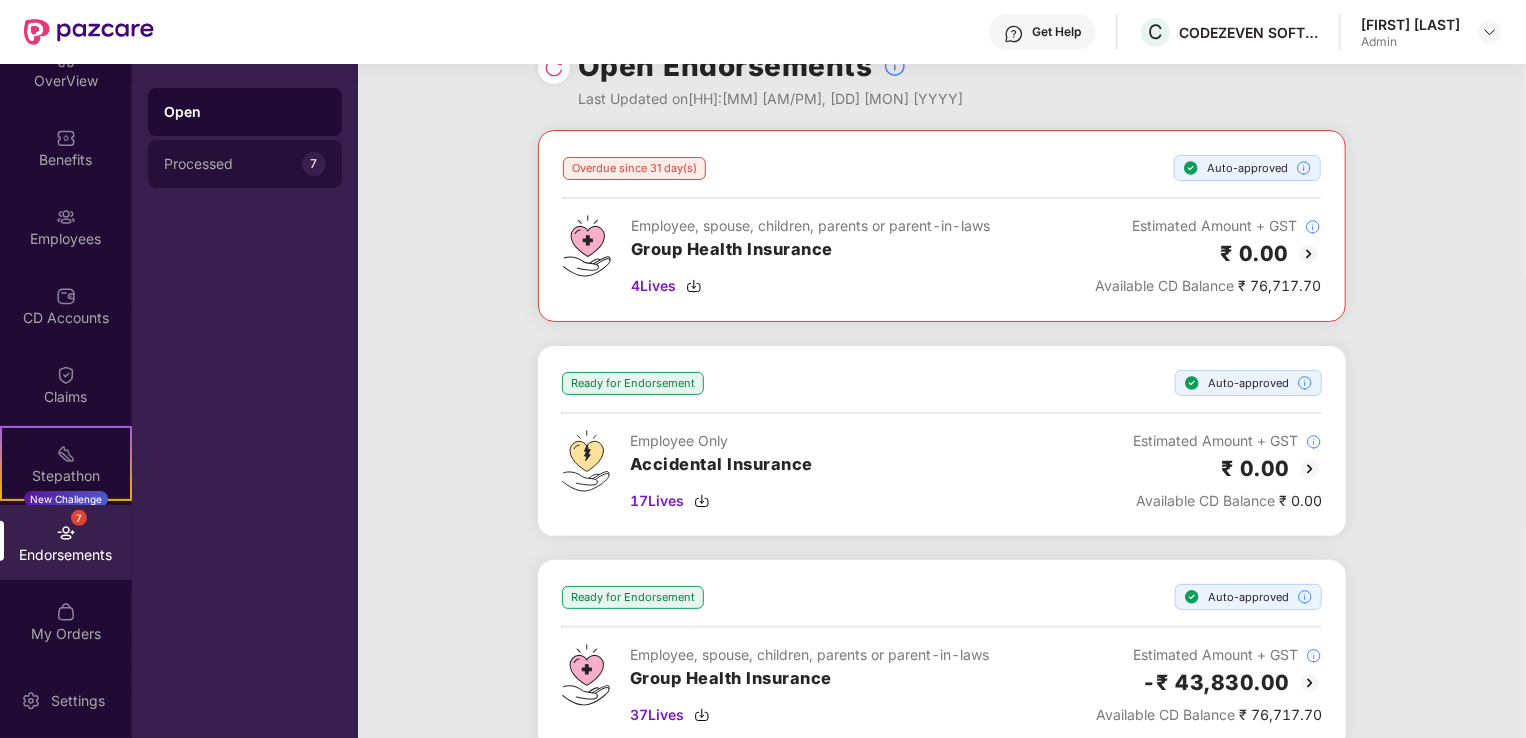 click on "Processed" at bounding box center [233, 164] 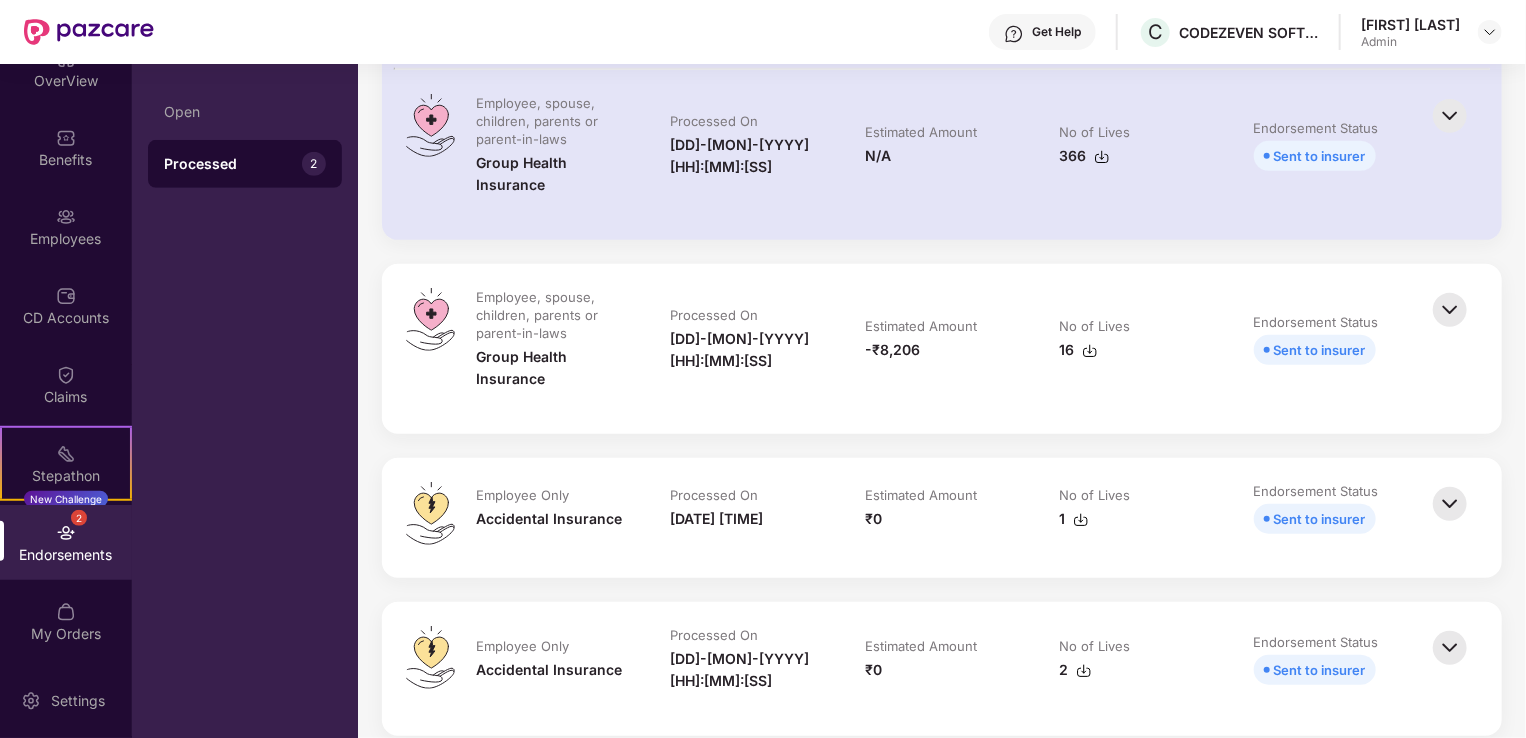 scroll, scrollTop: 0, scrollLeft: 0, axis: both 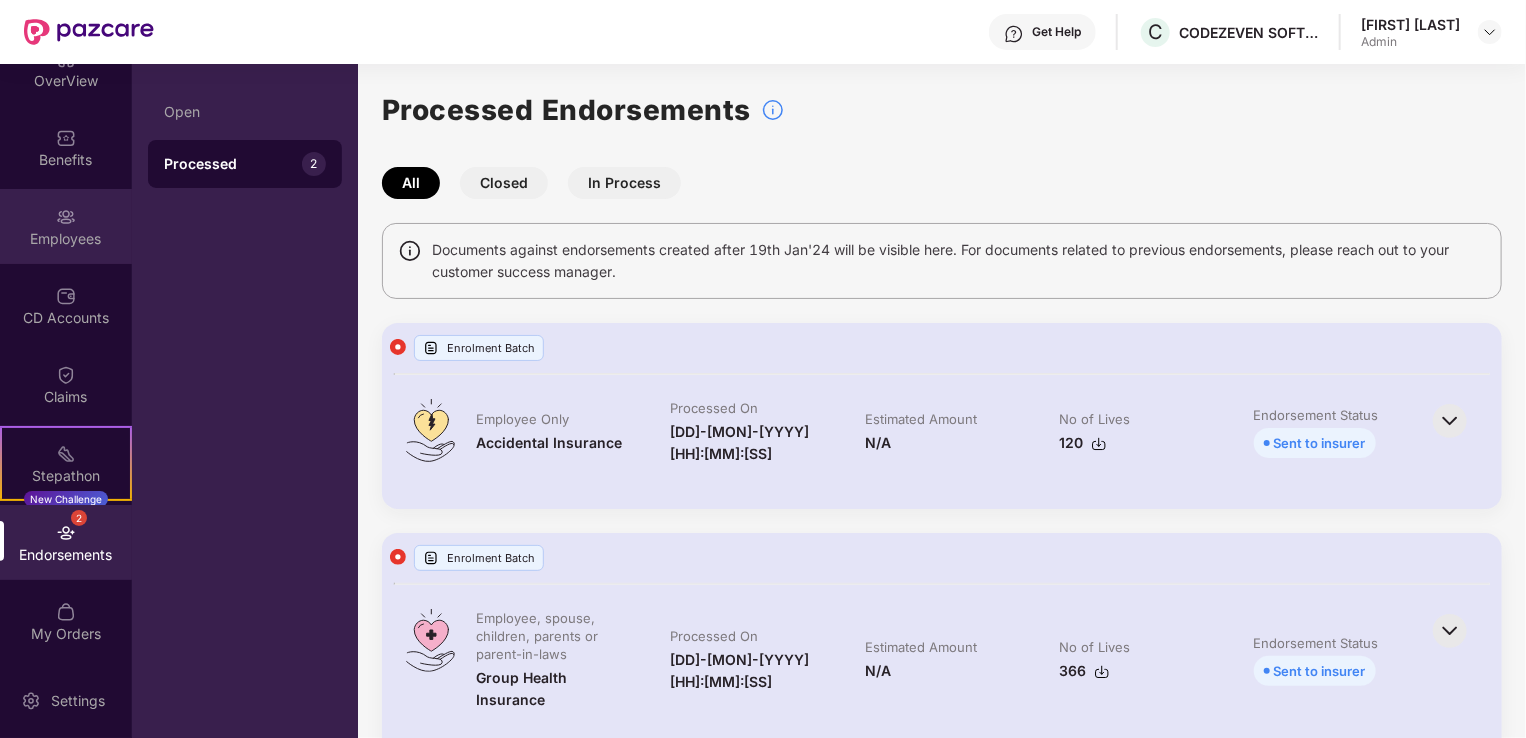 click on "Employees" at bounding box center [66, 226] 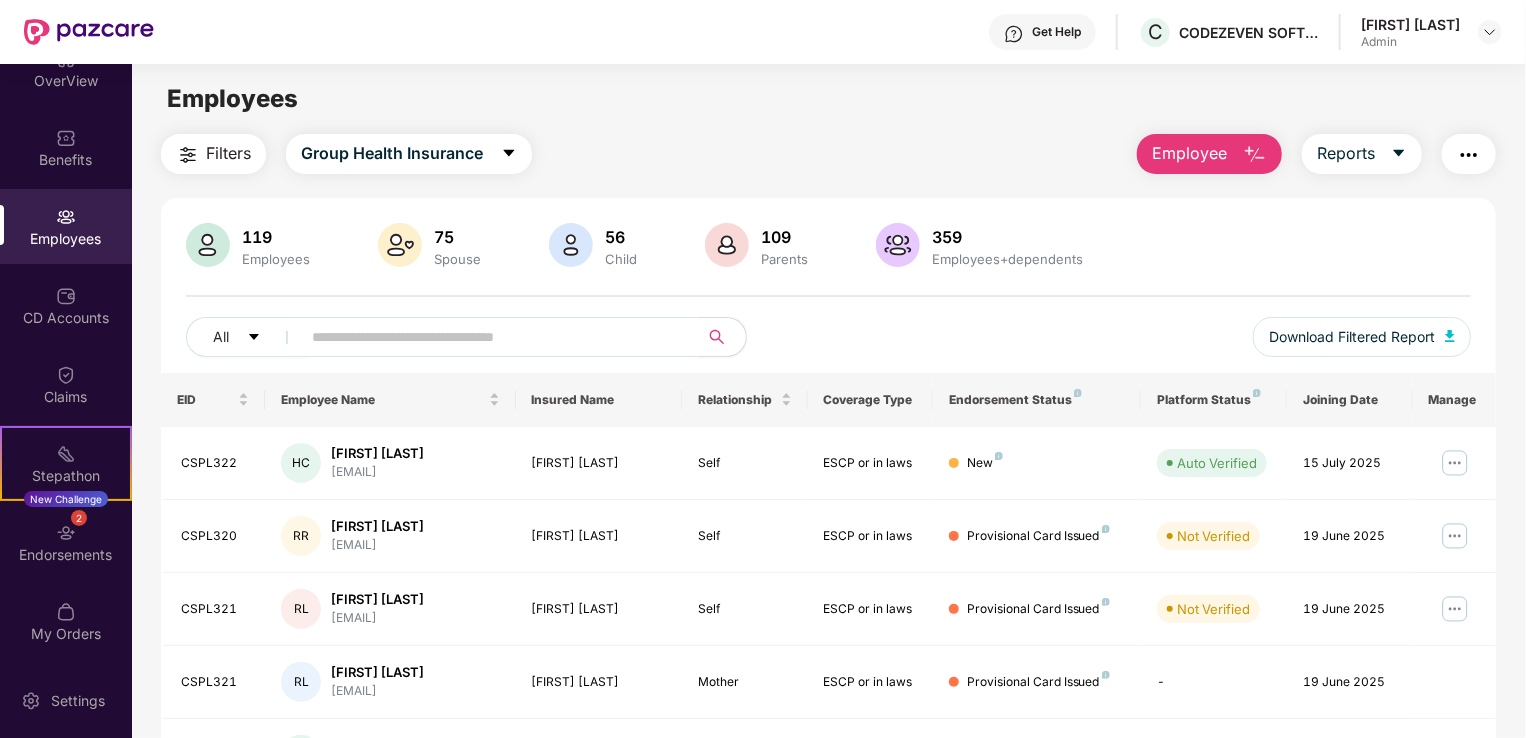click at bounding box center (491, 337) 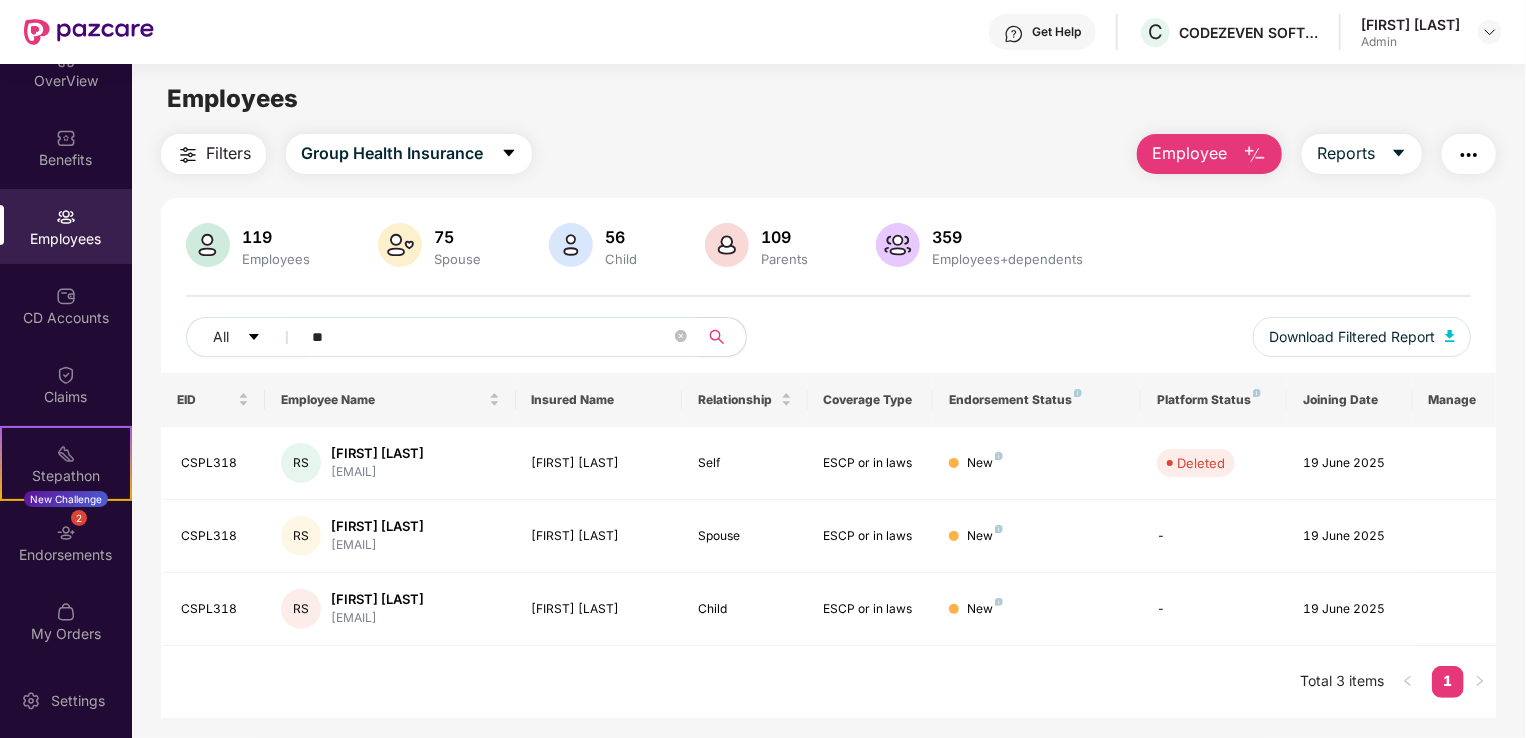 type on "*" 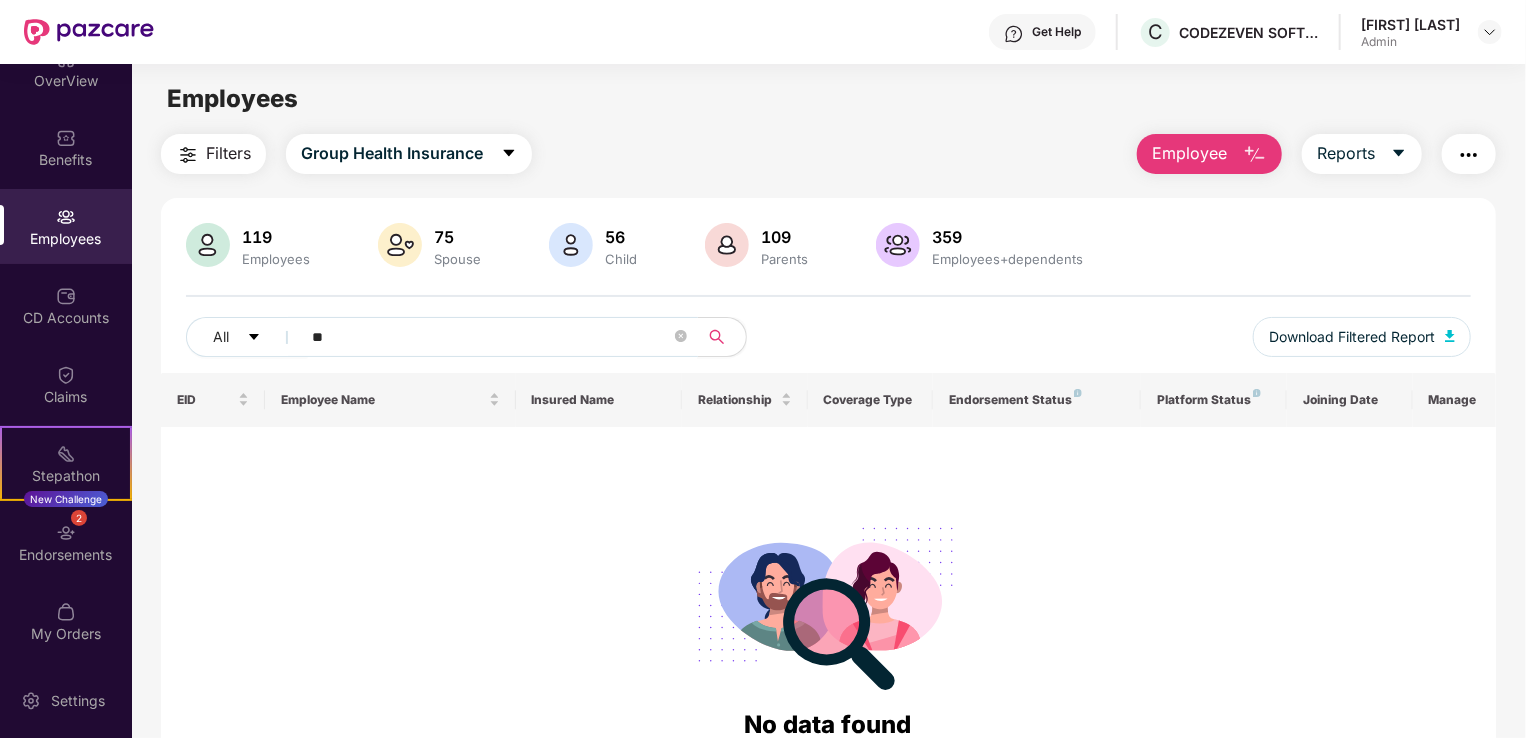 type on "*" 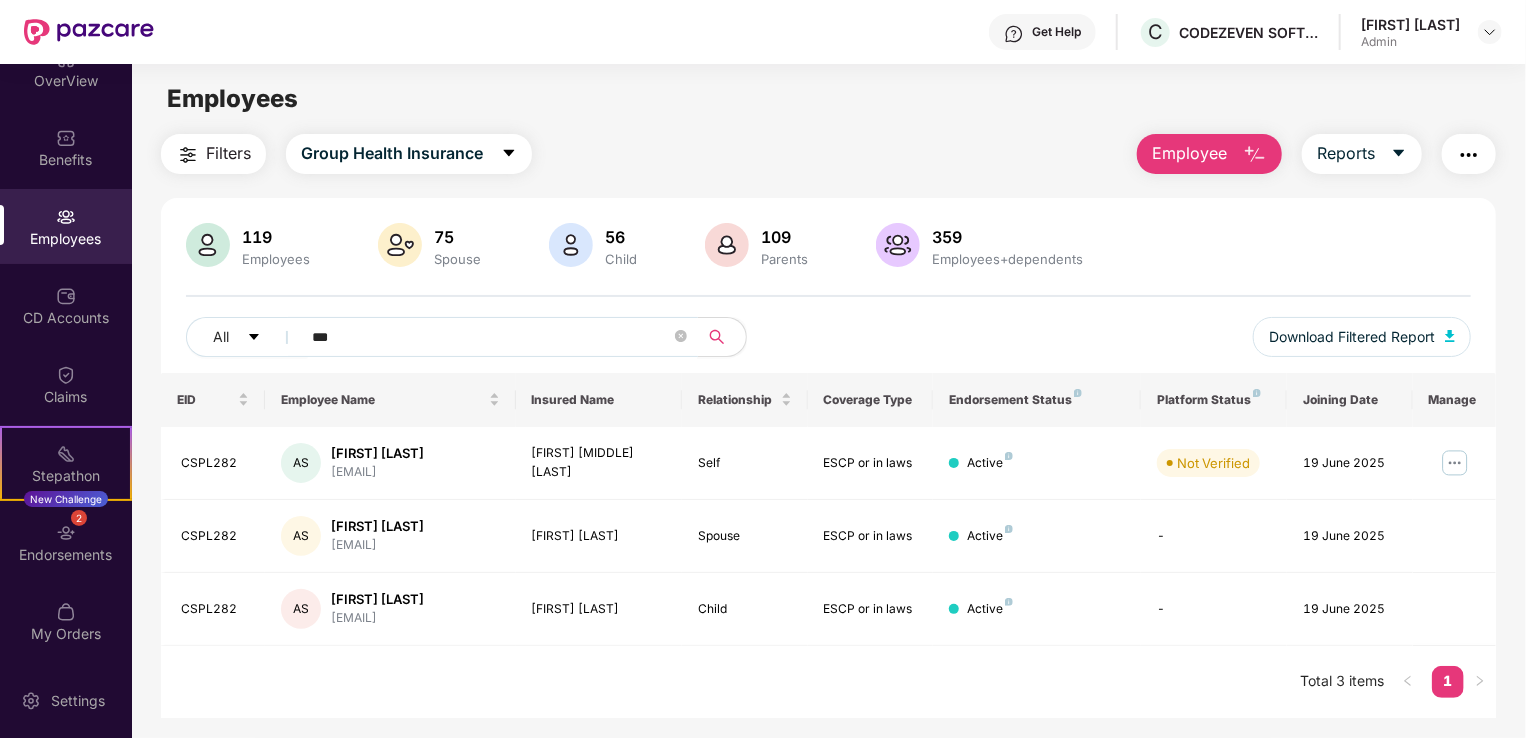 type on "***" 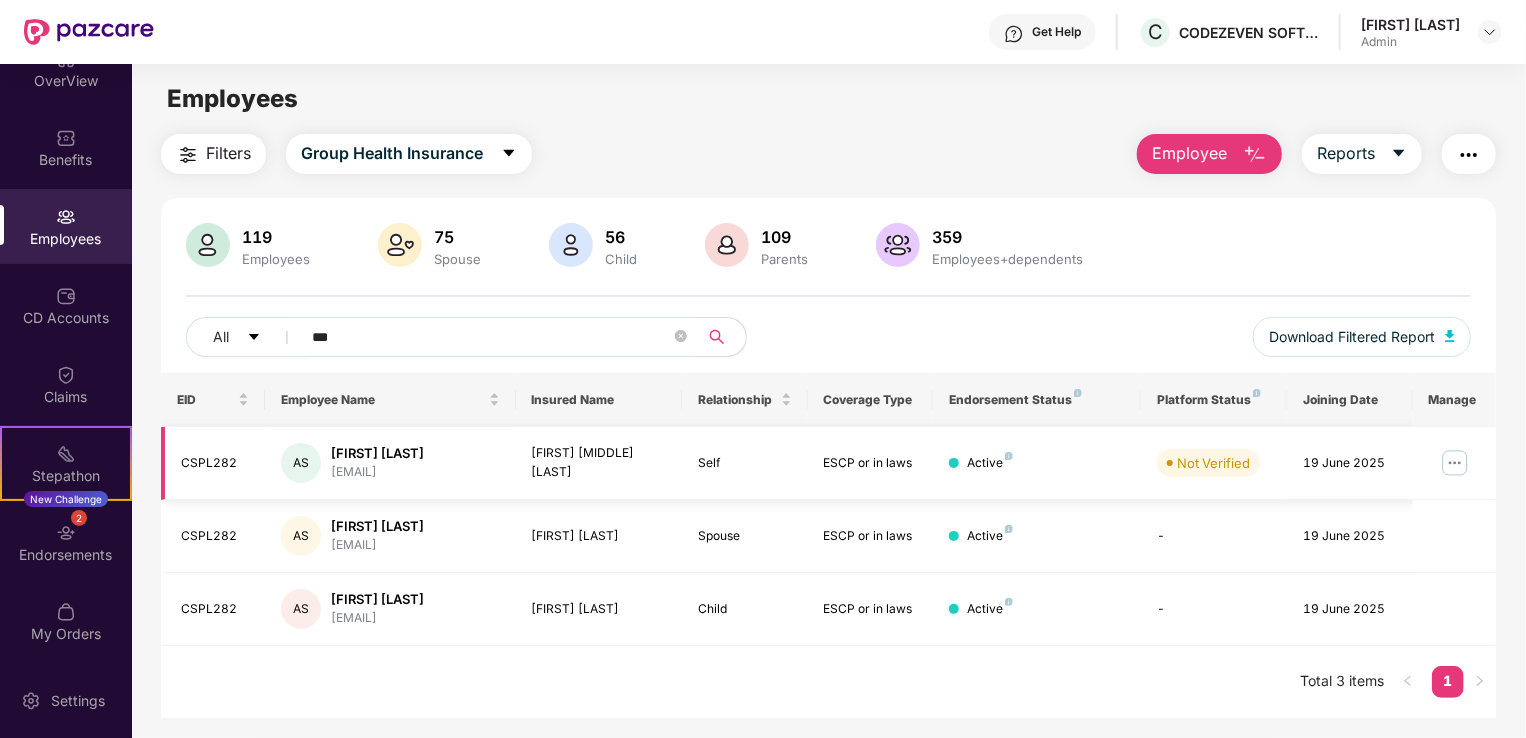 click at bounding box center [1455, 463] 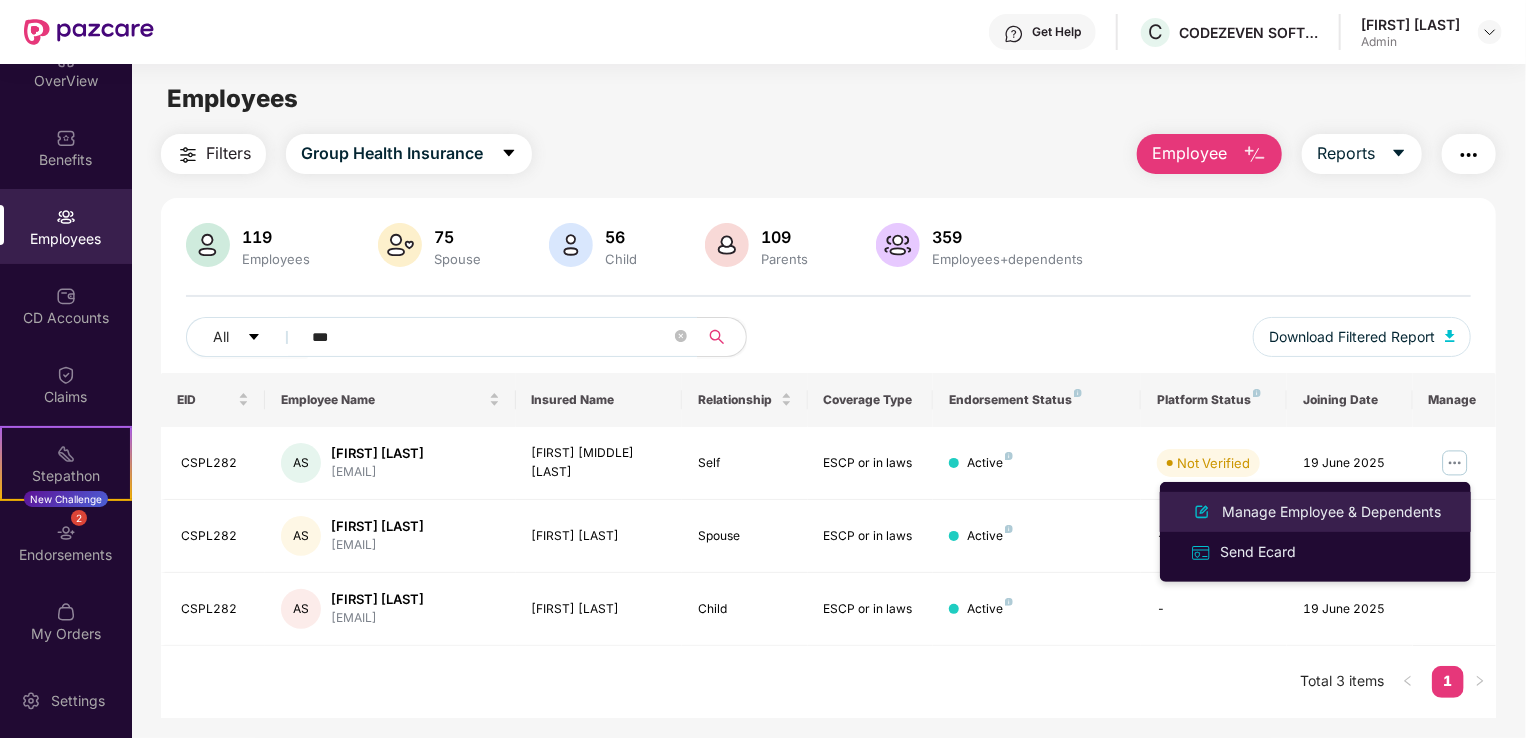 click on "Manage Employee & Dependents" at bounding box center (1331, 512) 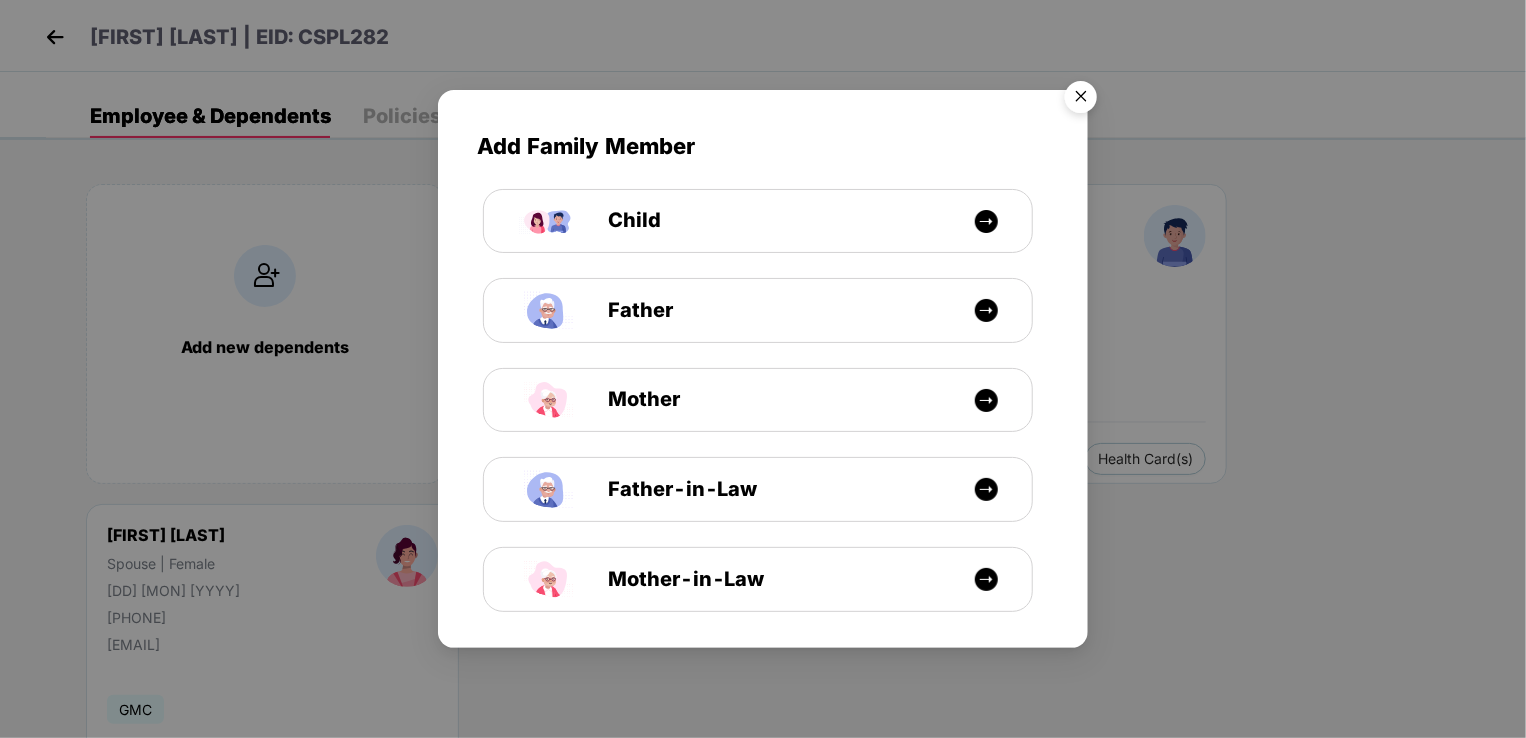 click at bounding box center [1081, 100] 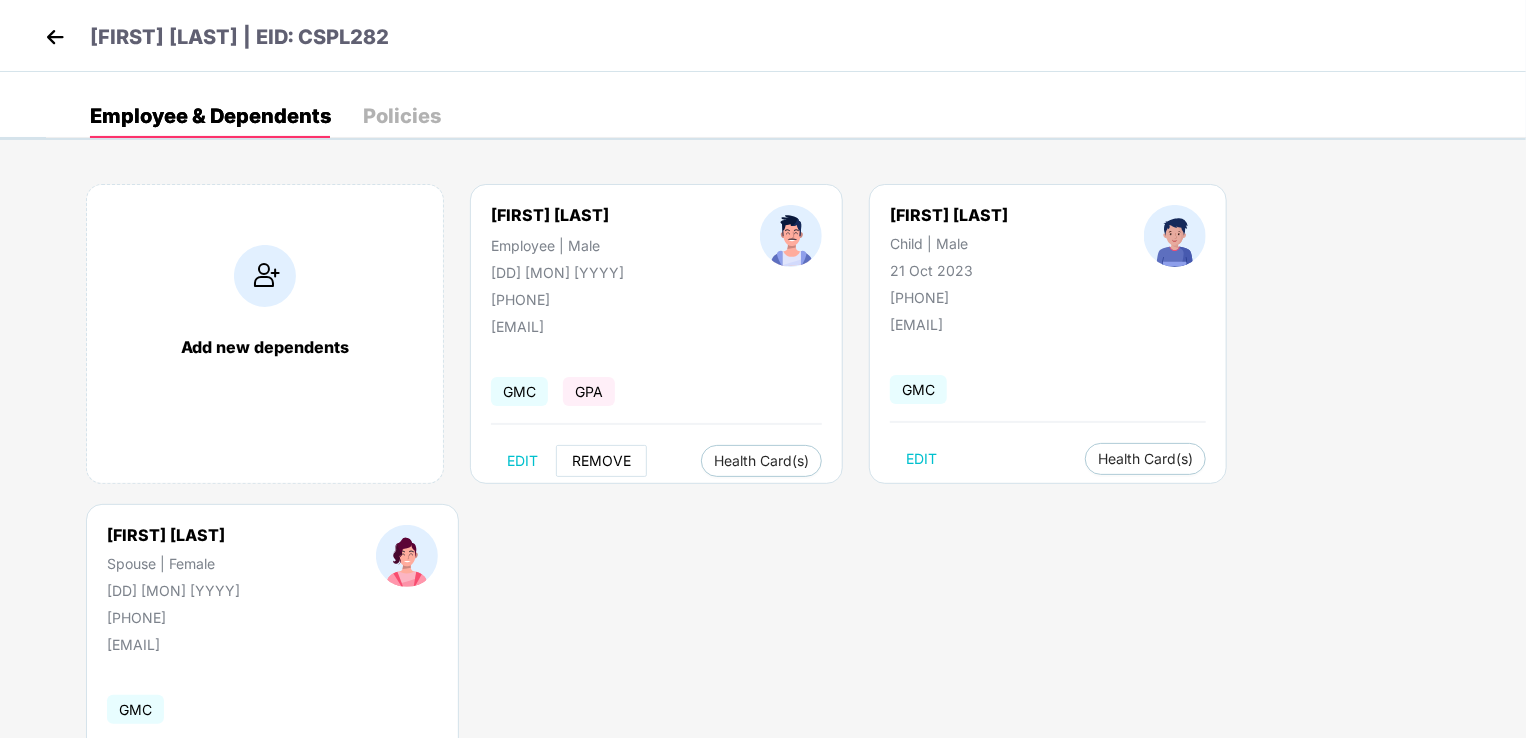 click on "REMOVE" at bounding box center [601, 461] 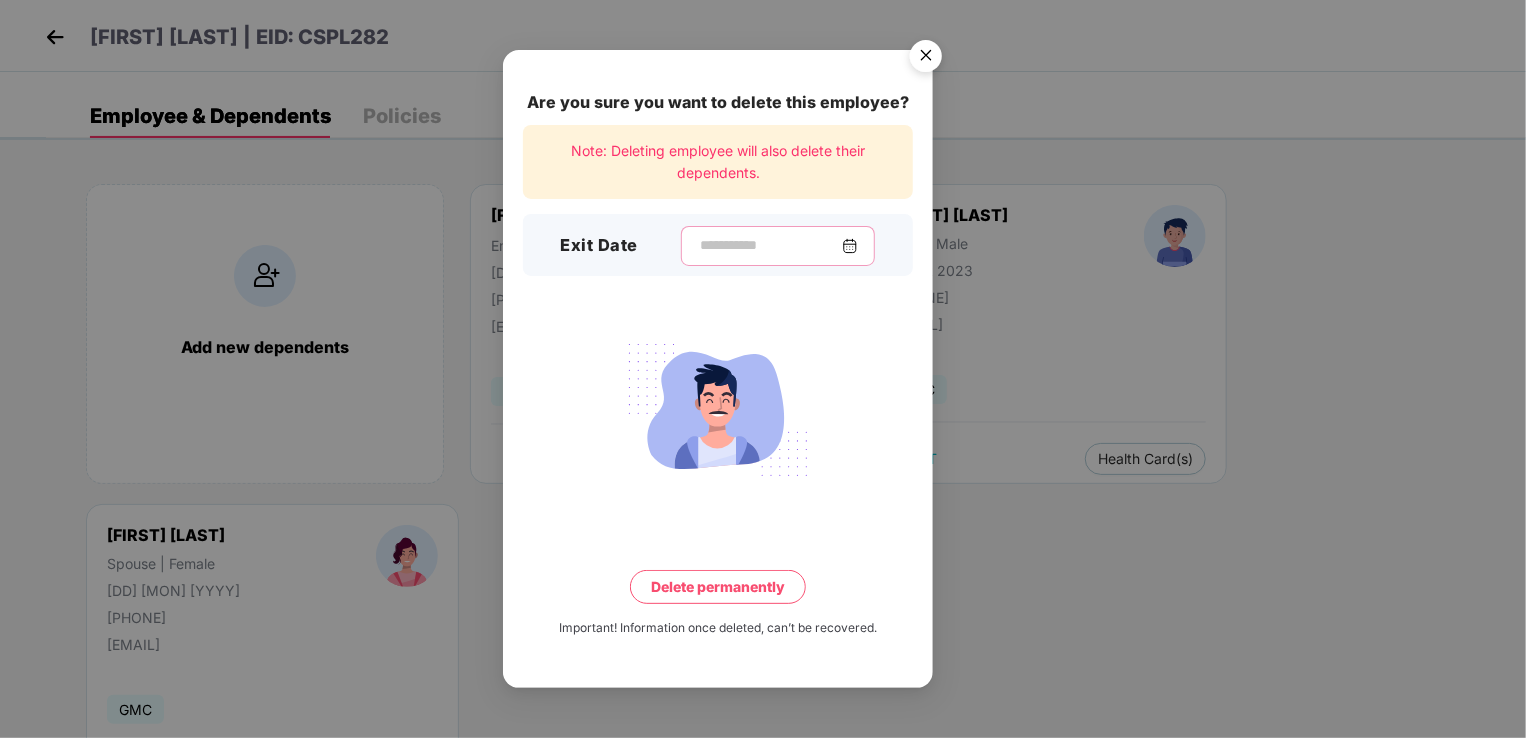 click at bounding box center [770, 245] 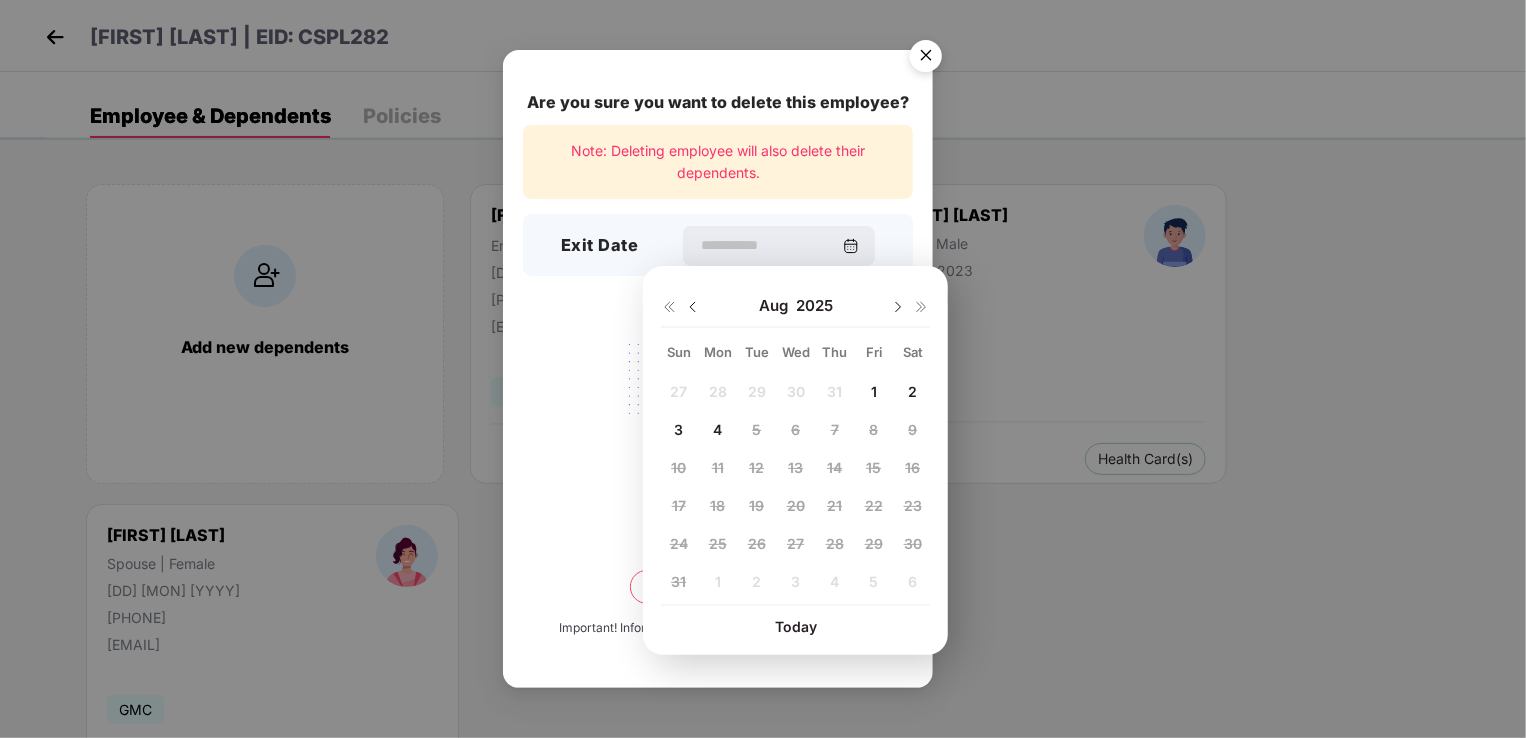 click at bounding box center [693, 307] 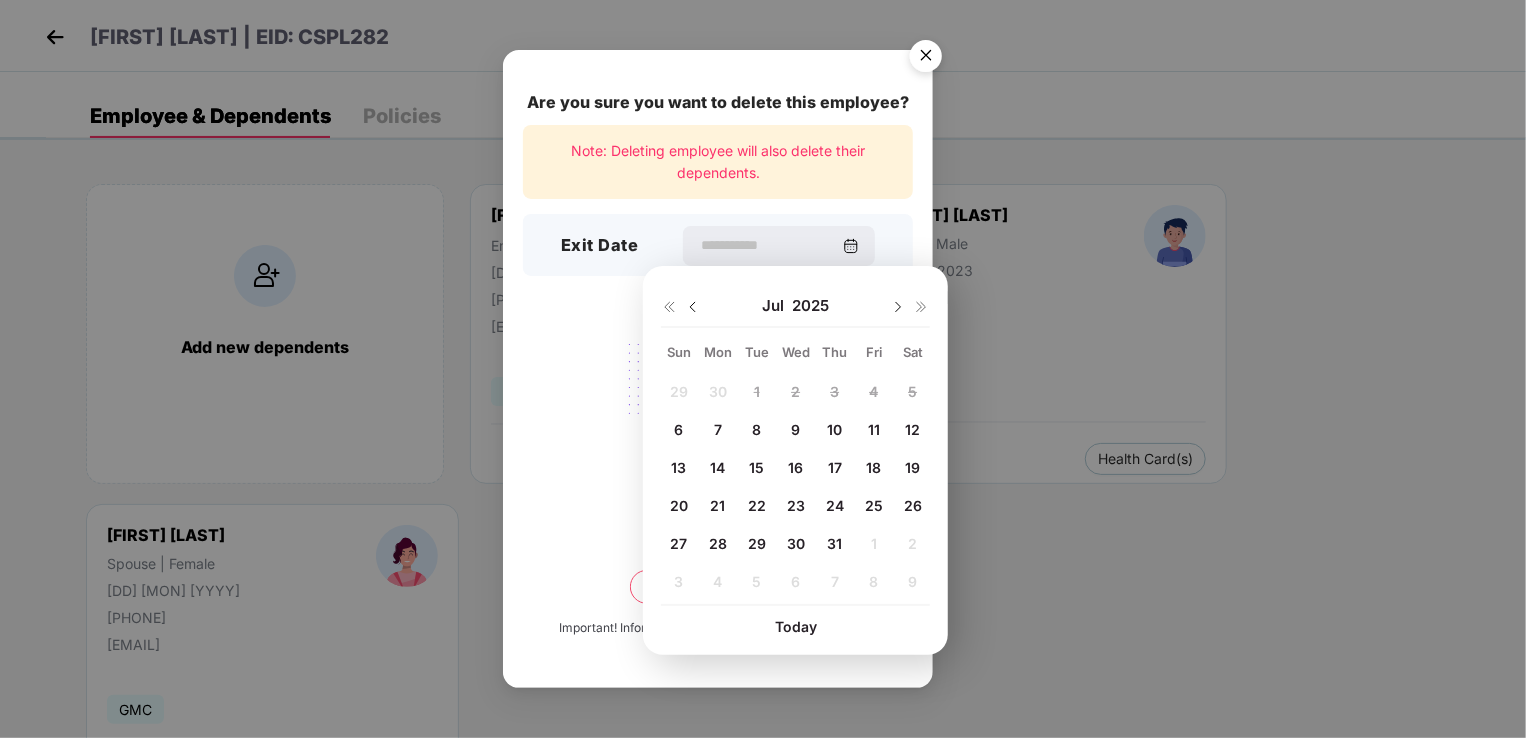click on "31" at bounding box center [834, 543] 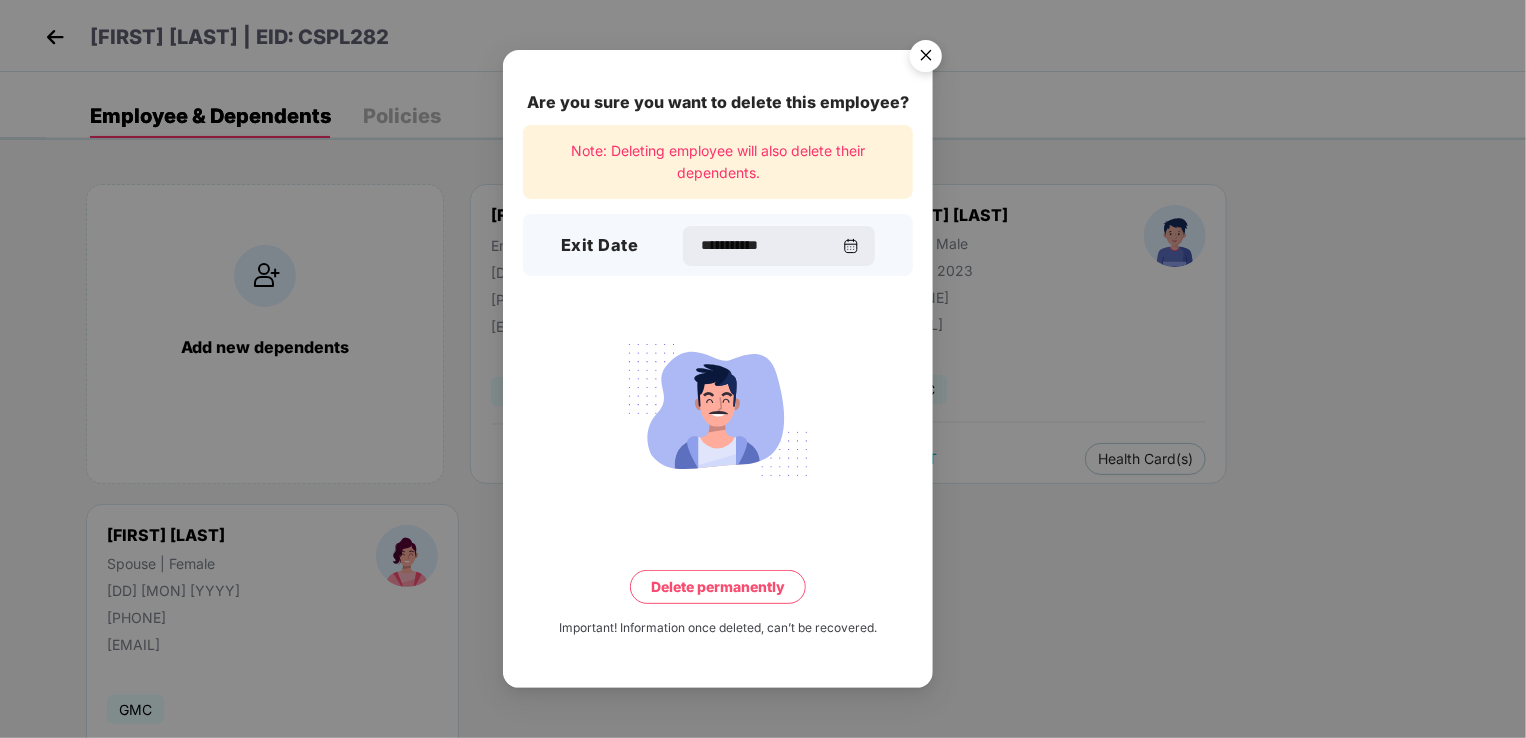 click on "Delete permanently" at bounding box center (718, 587) 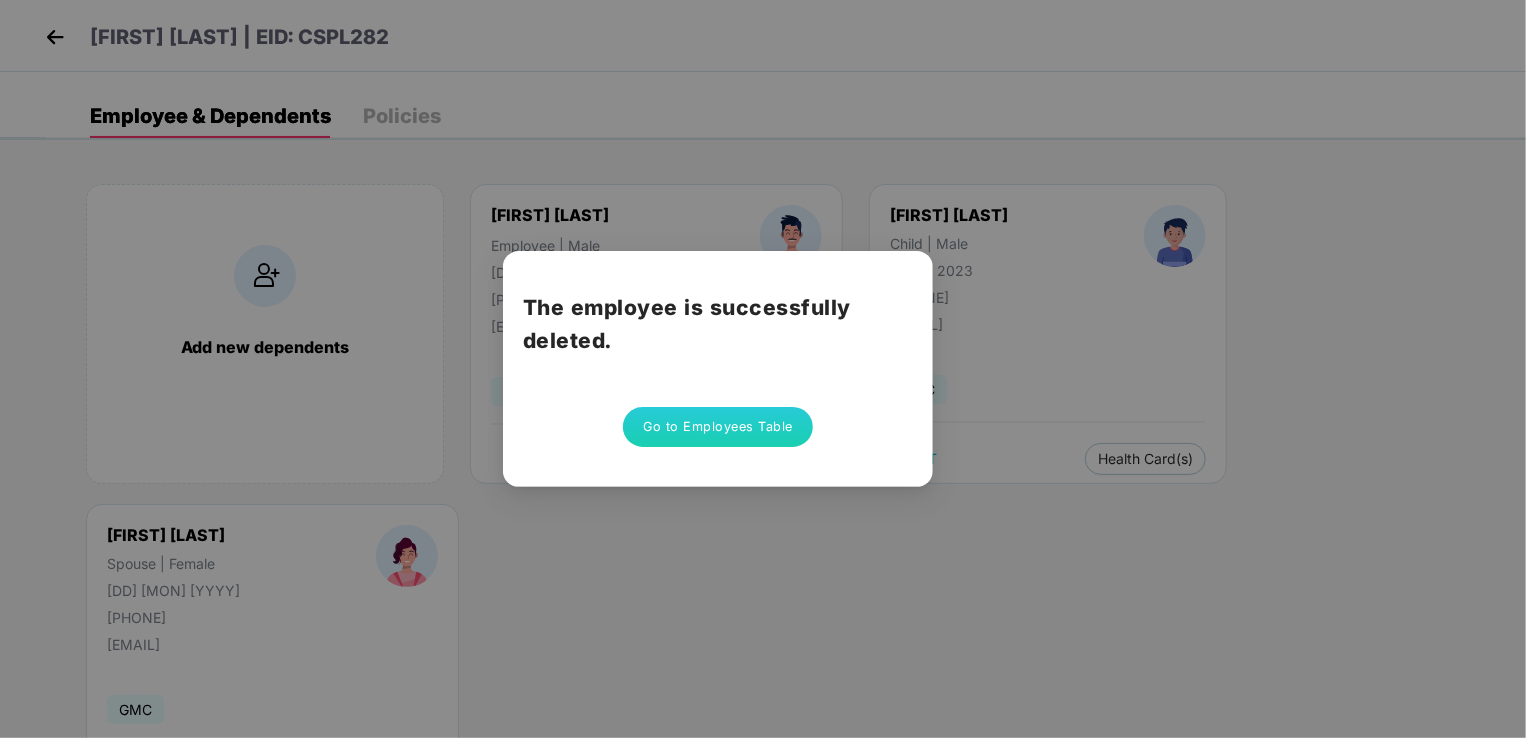 click on "The employee is successfully deleted. Go to Employees Table" at bounding box center (763, 369) 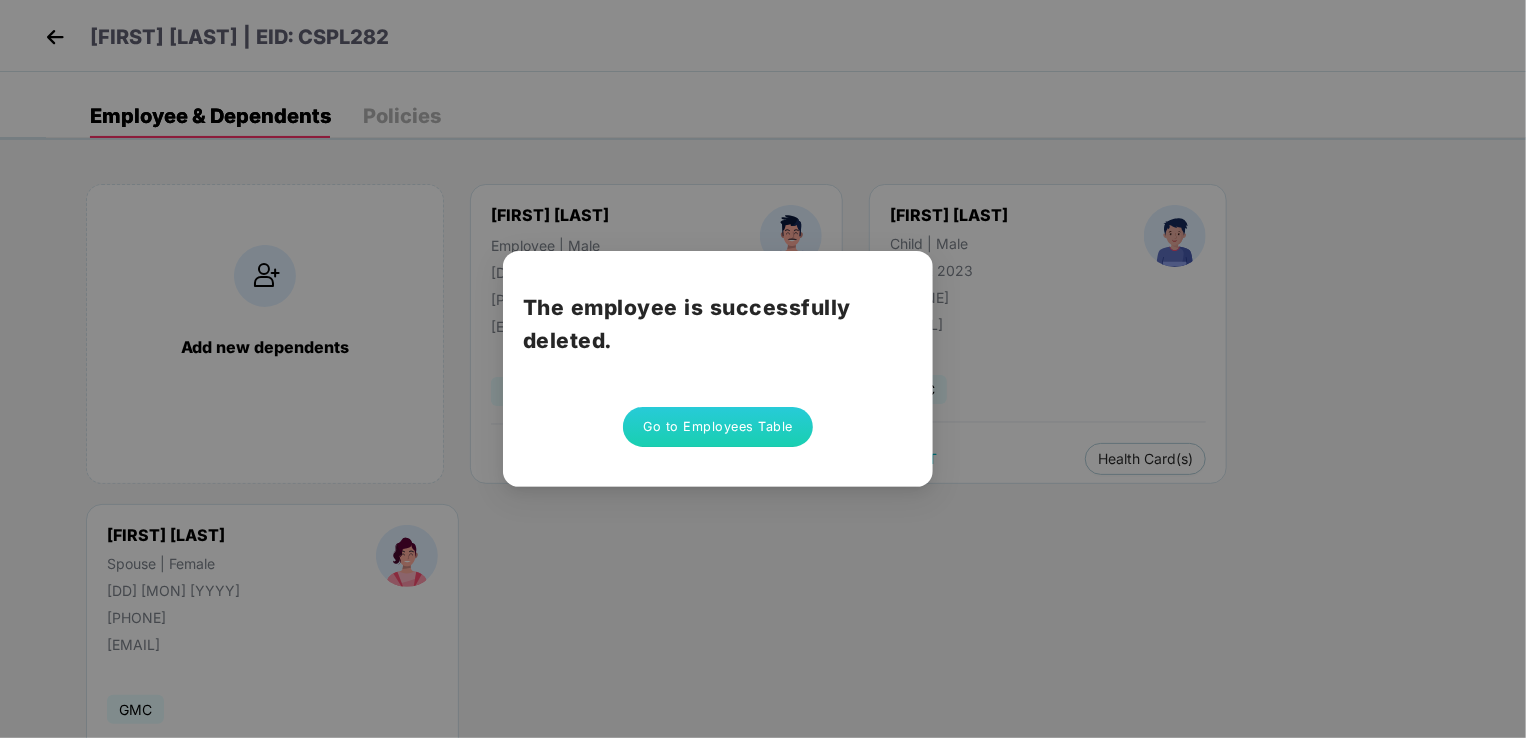 click on "Go to Employees Table" at bounding box center [718, 427] 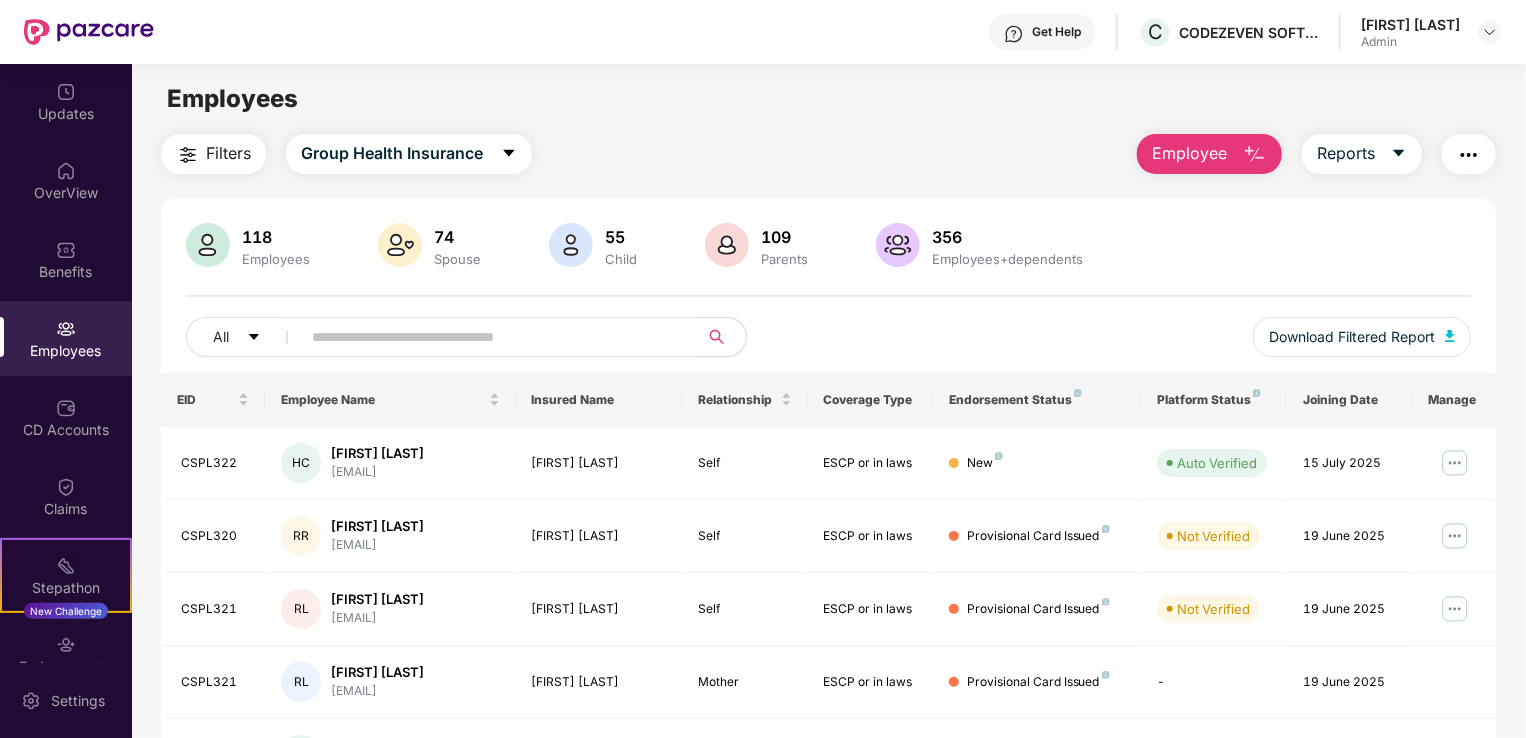 click at bounding box center [491, 337] 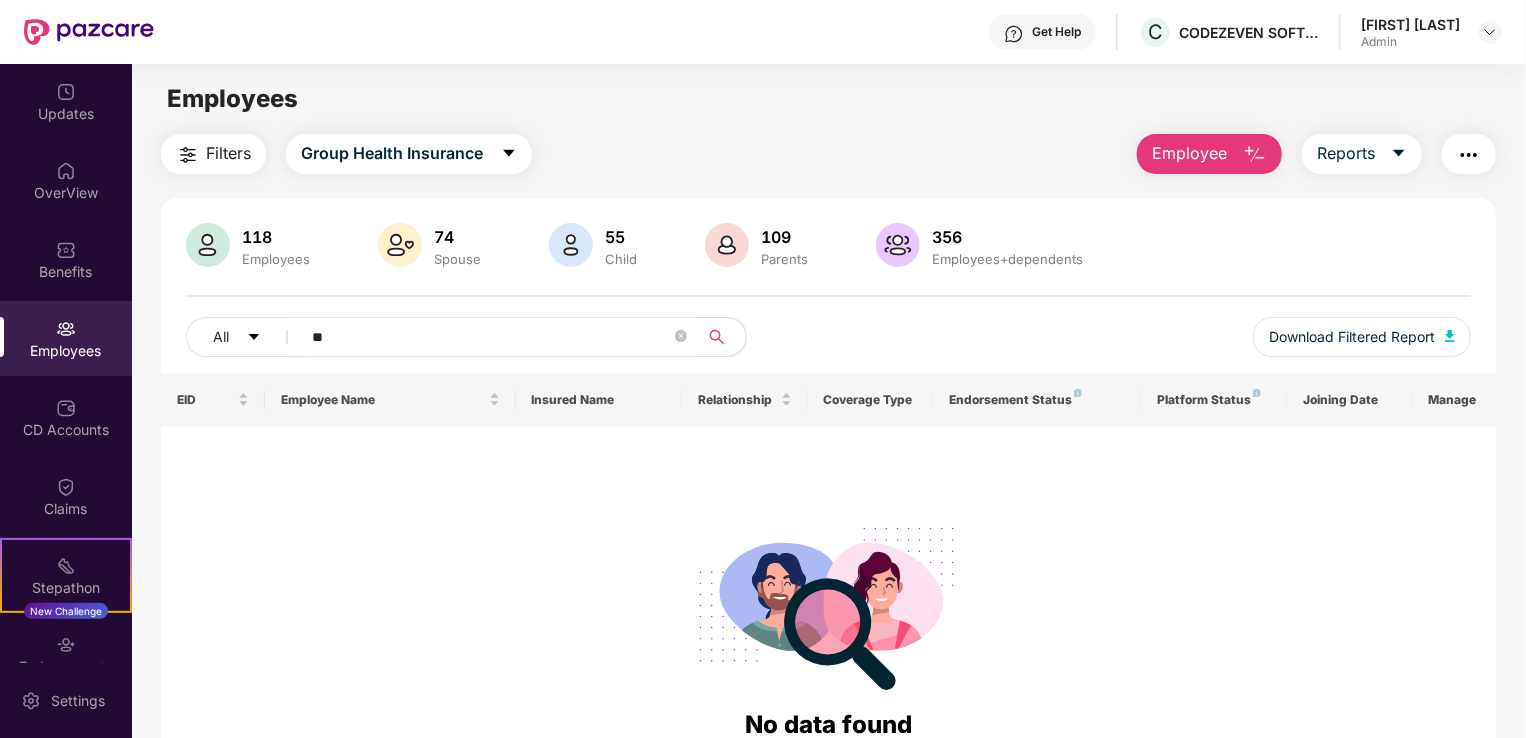 type on "*" 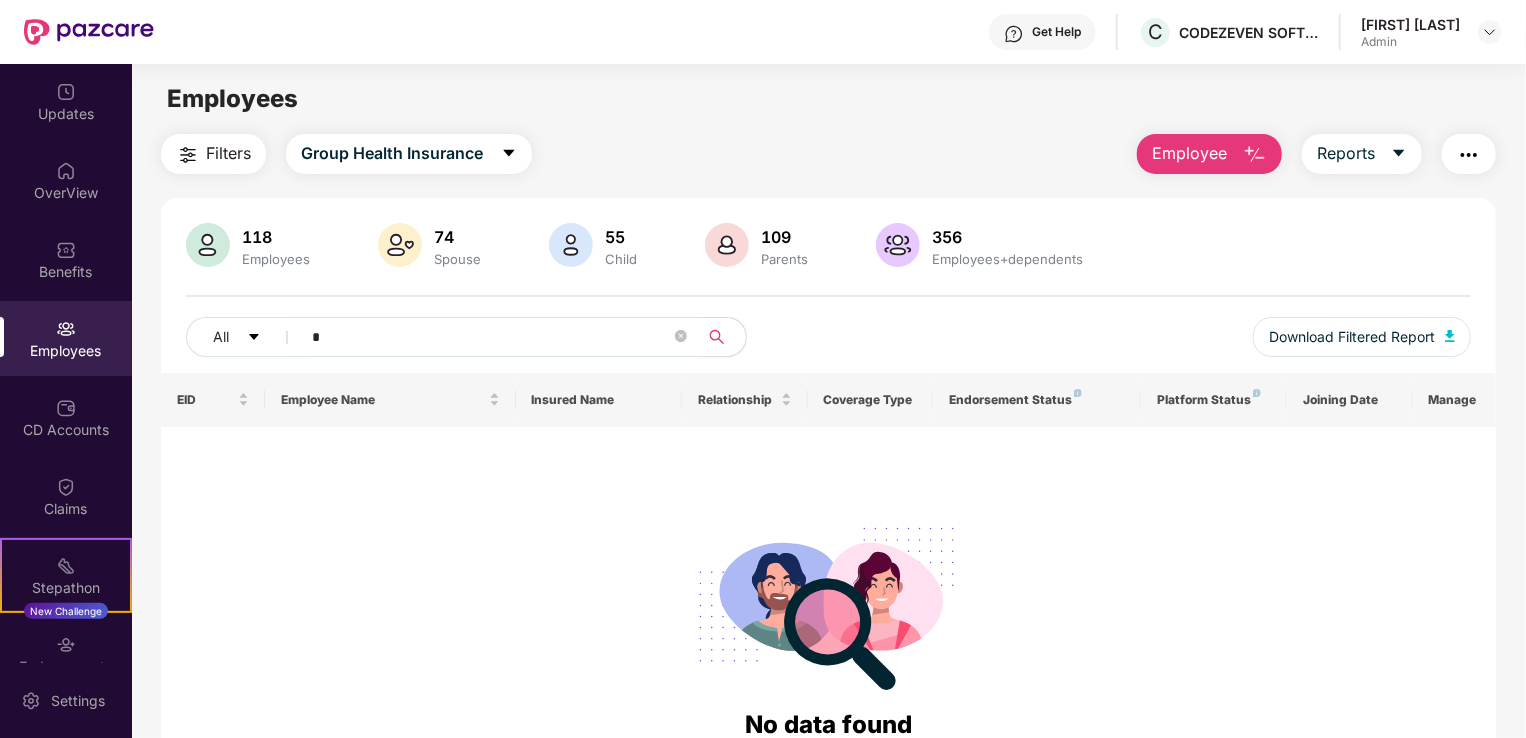type 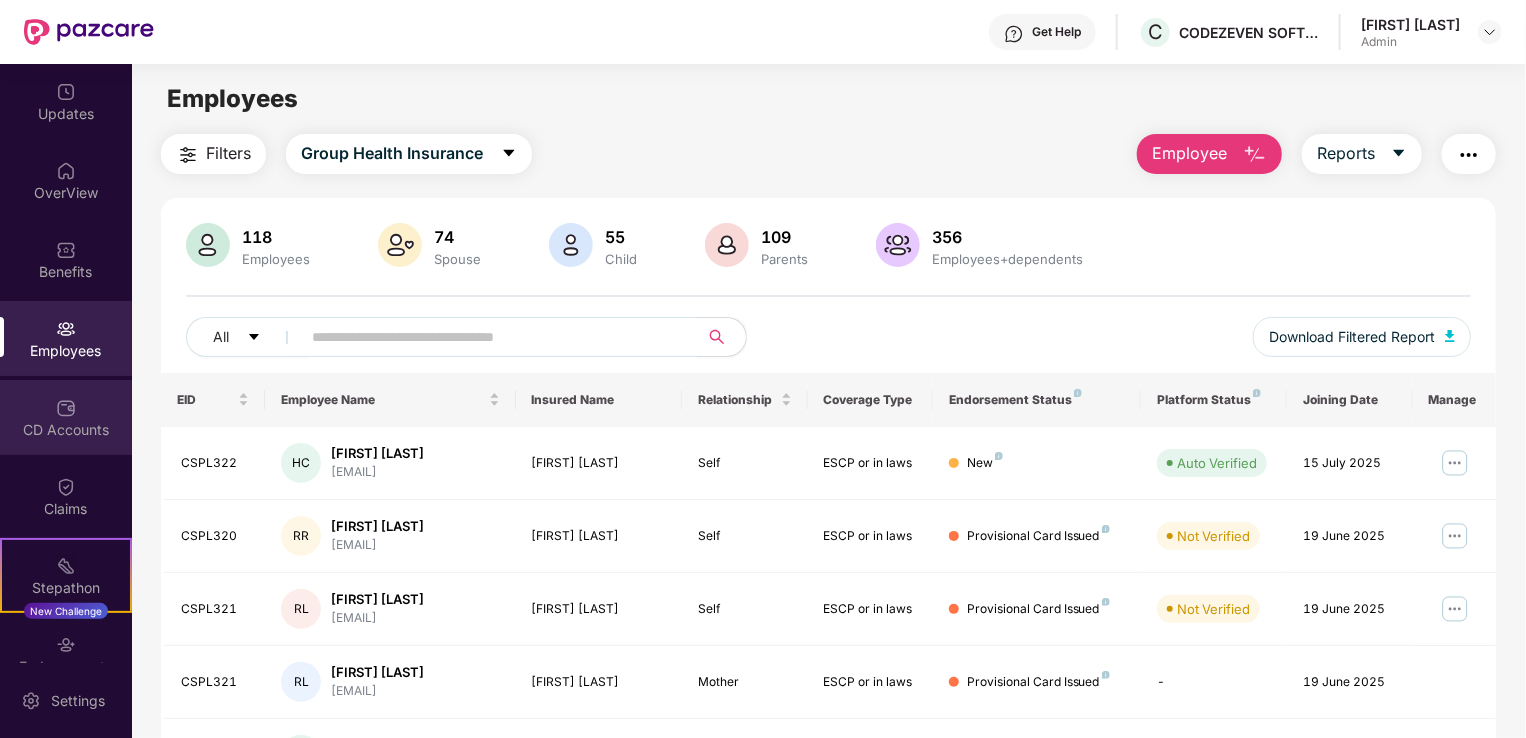 click on "CD Accounts" at bounding box center [66, 417] 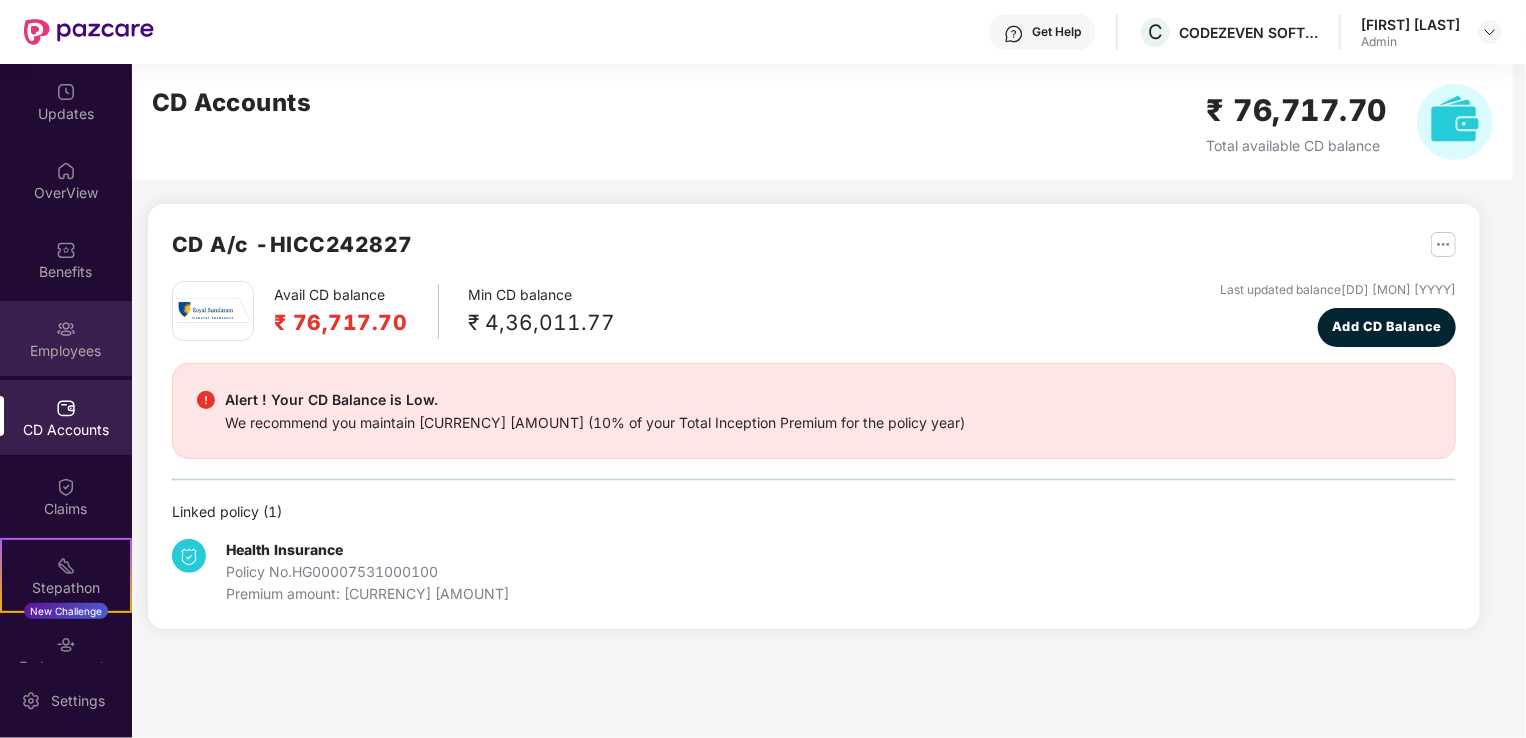 click on "Employees" at bounding box center [66, 351] 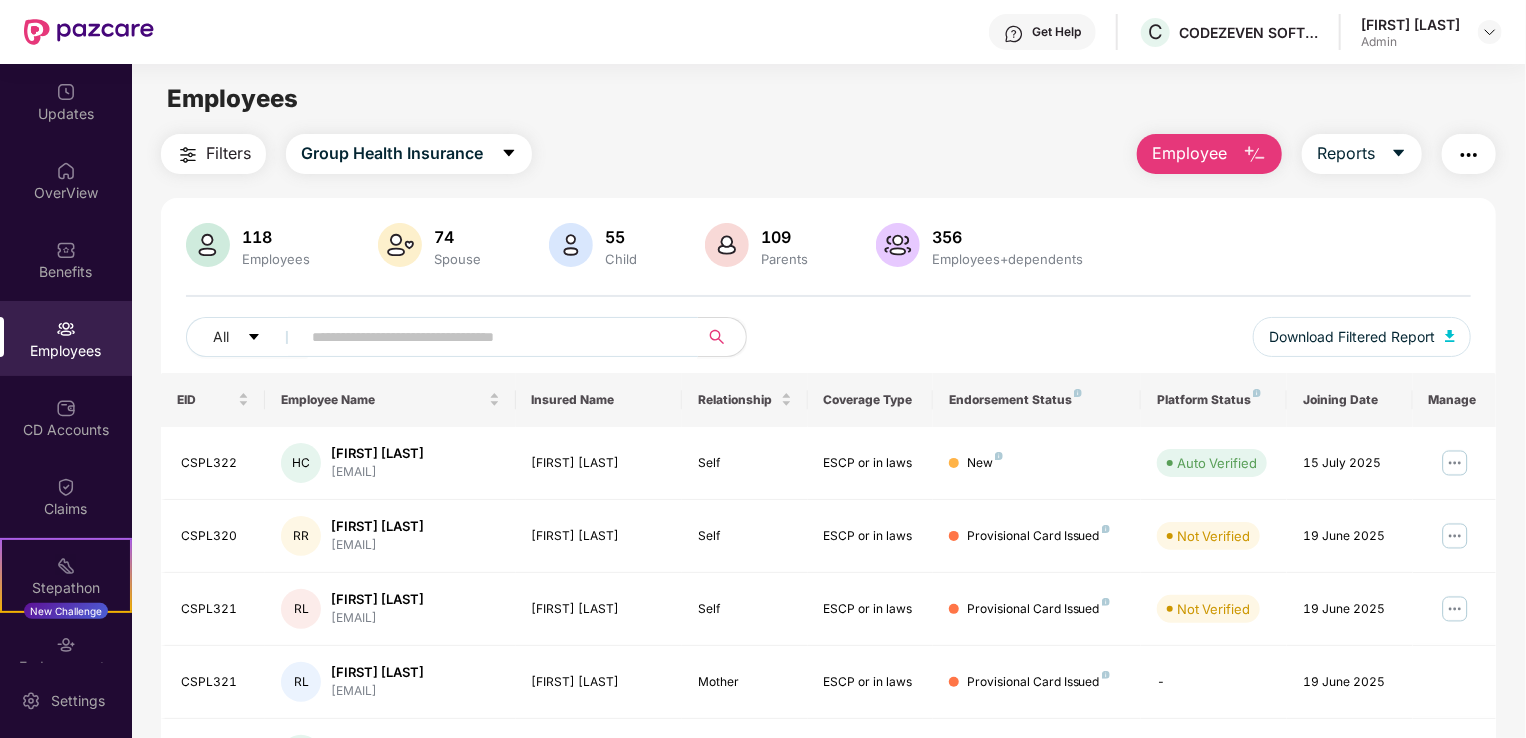 click at bounding box center (491, 337) 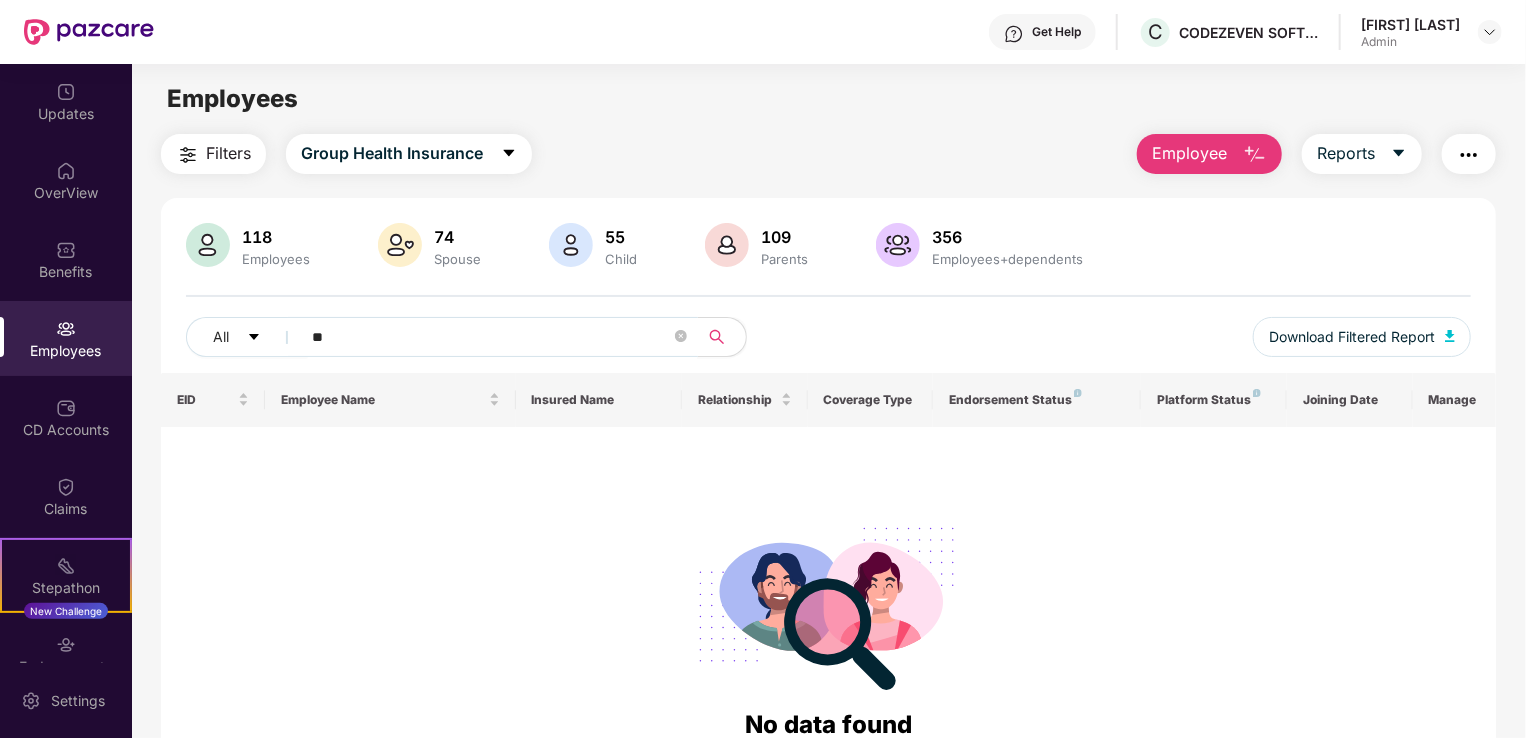 type on "*" 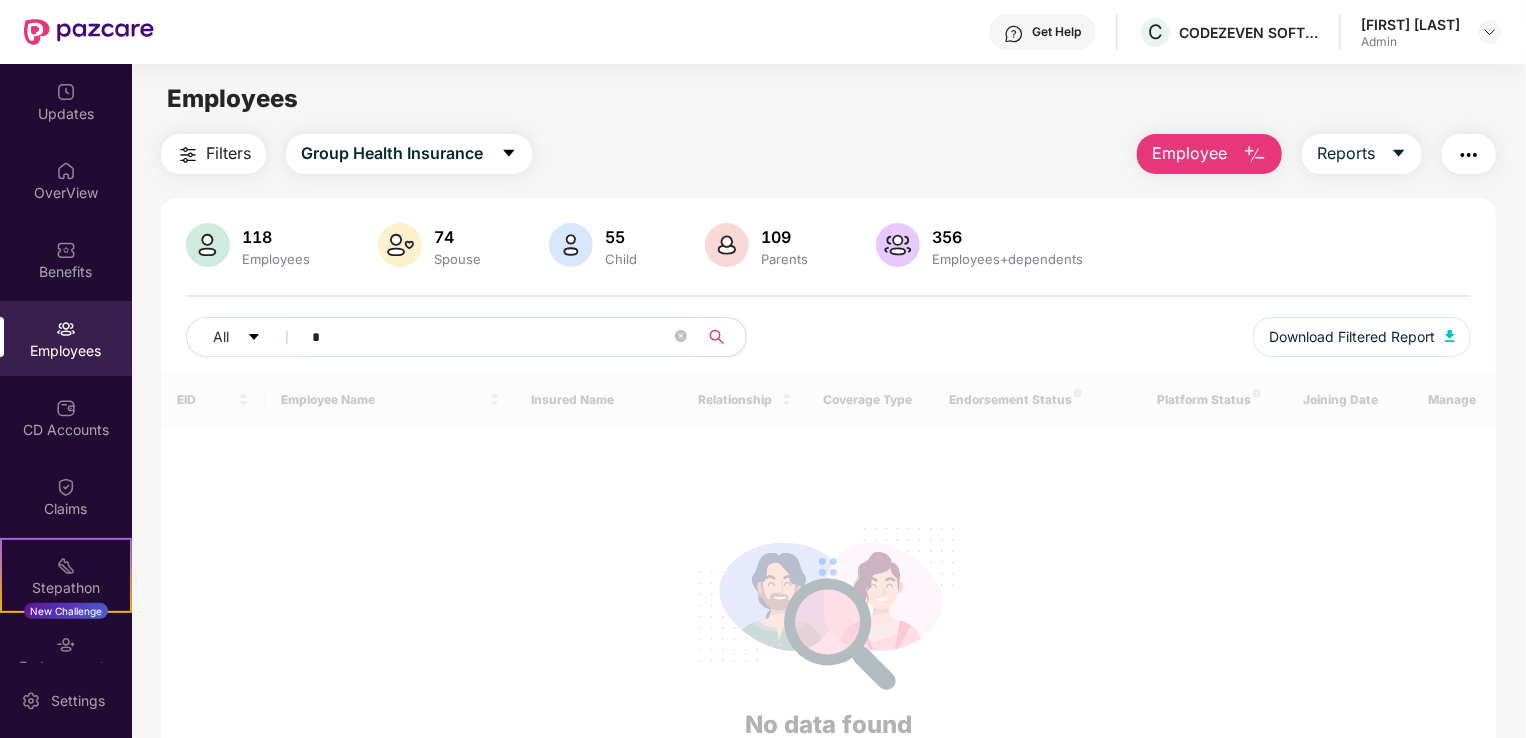 type 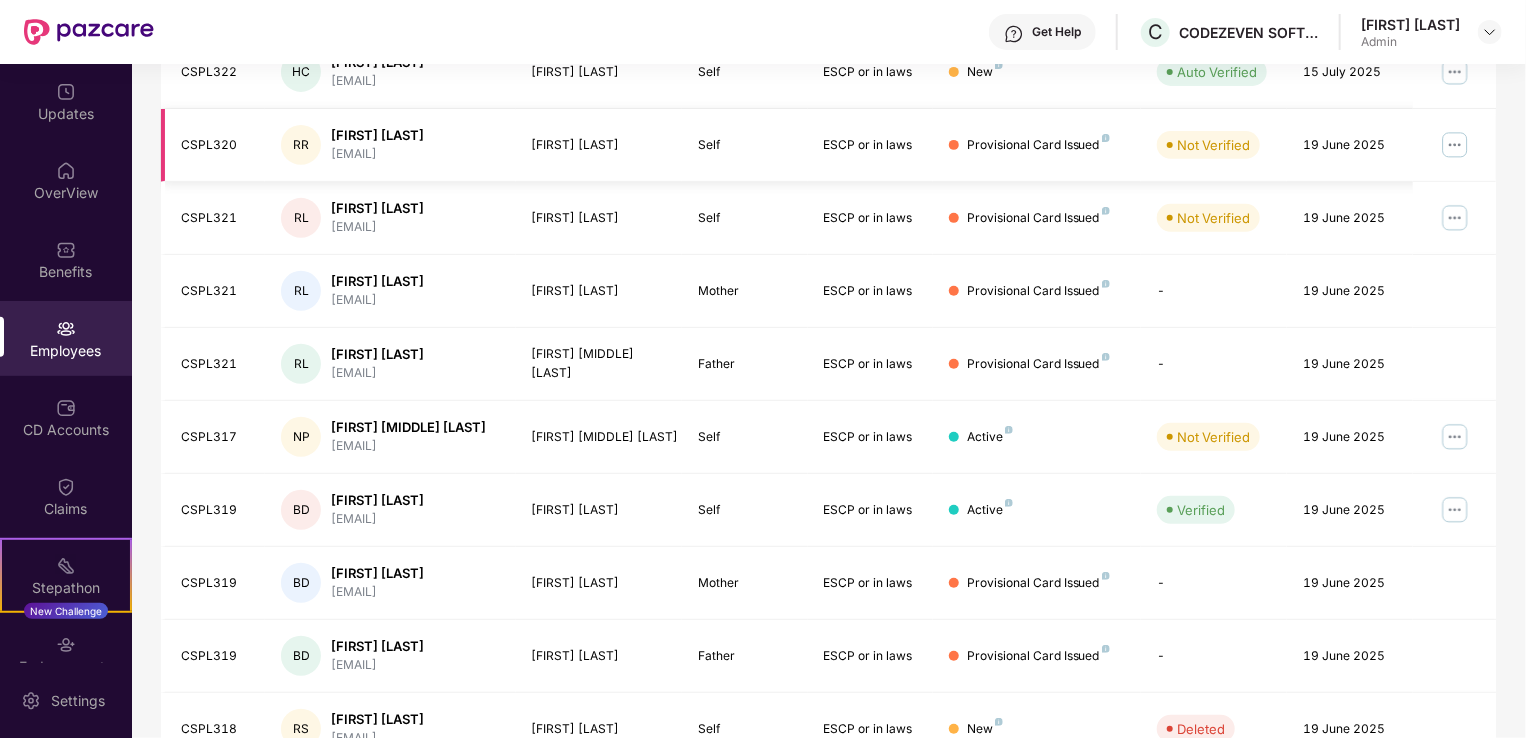 scroll, scrollTop: 504, scrollLeft: 0, axis: vertical 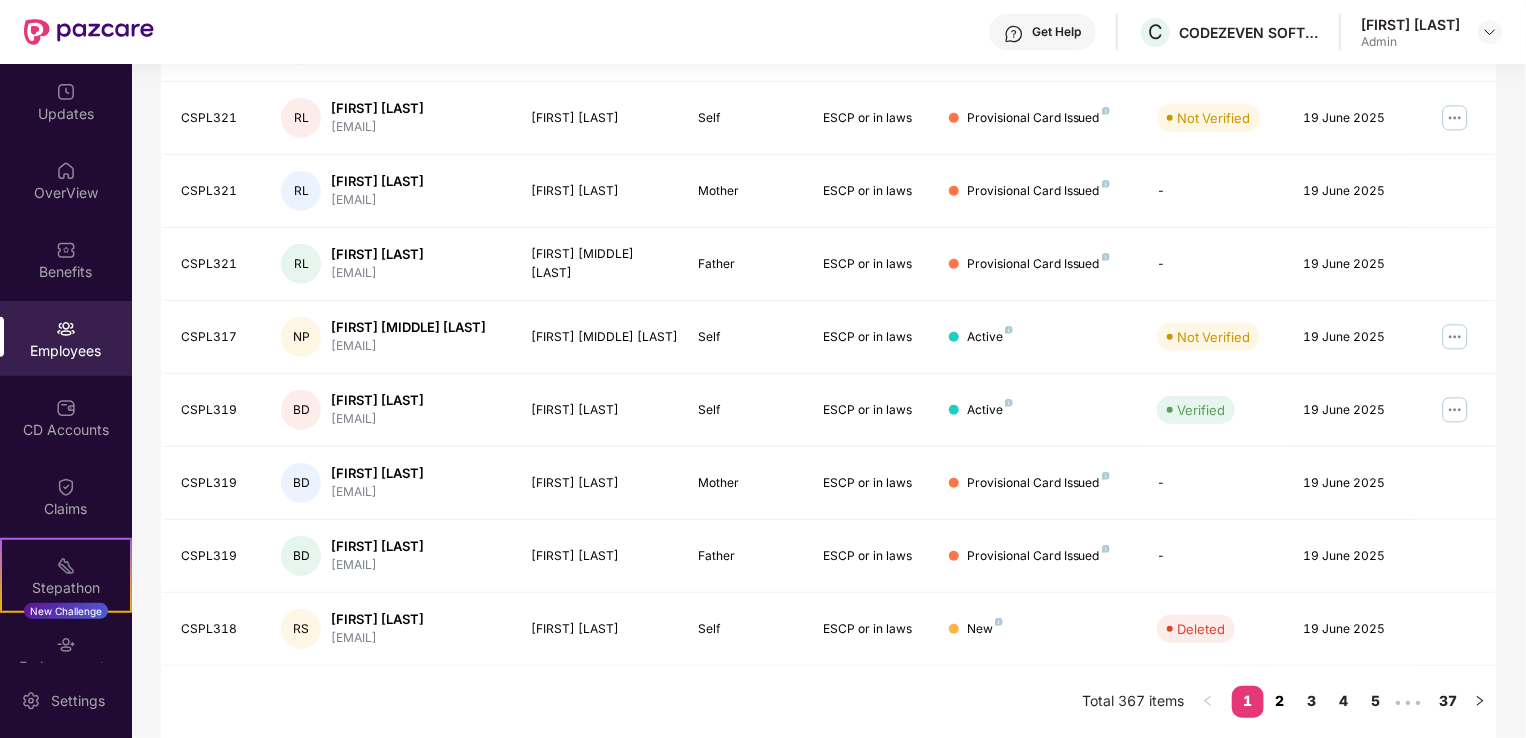 click on "2" at bounding box center [1280, 701] 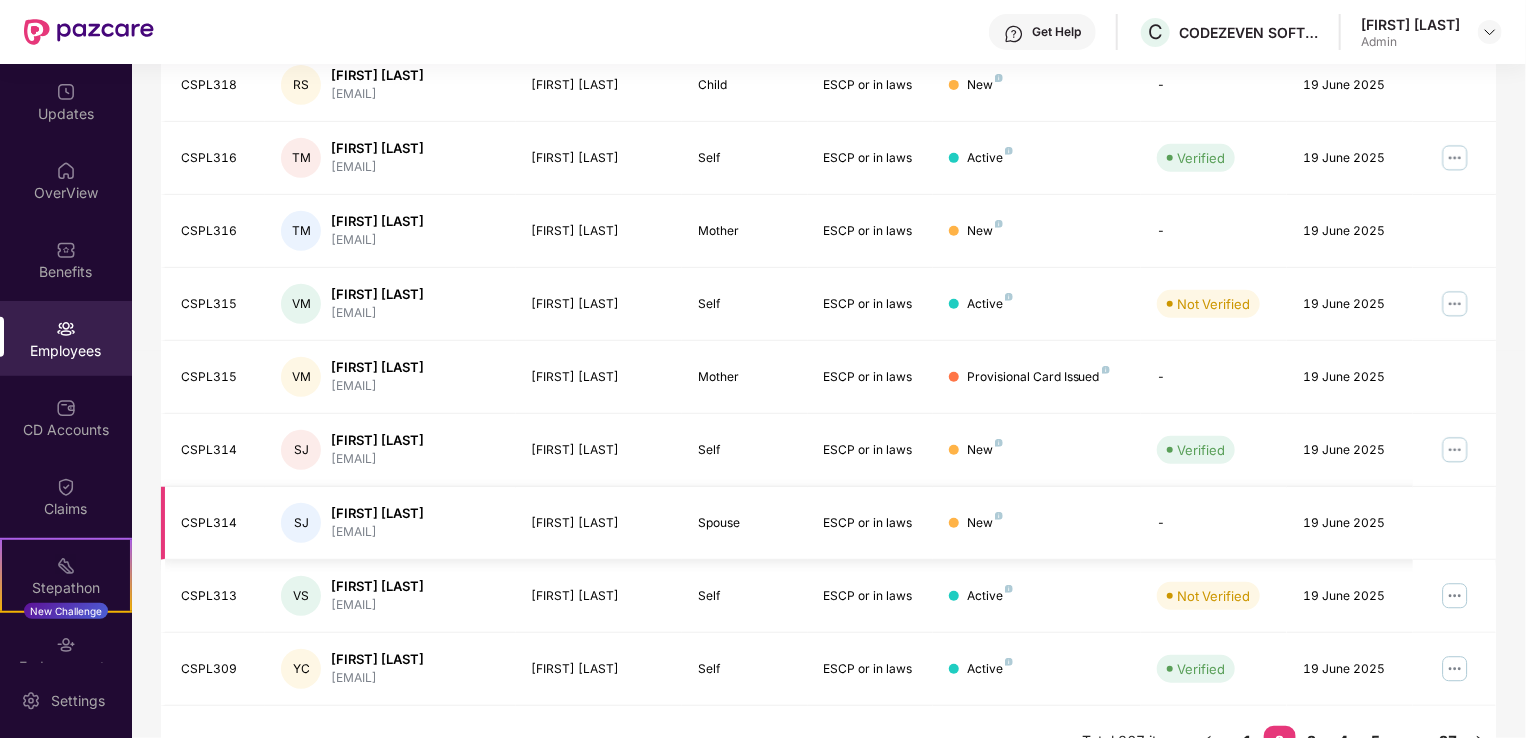 scroll, scrollTop: 521, scrollLeft: 0, axis: vertical 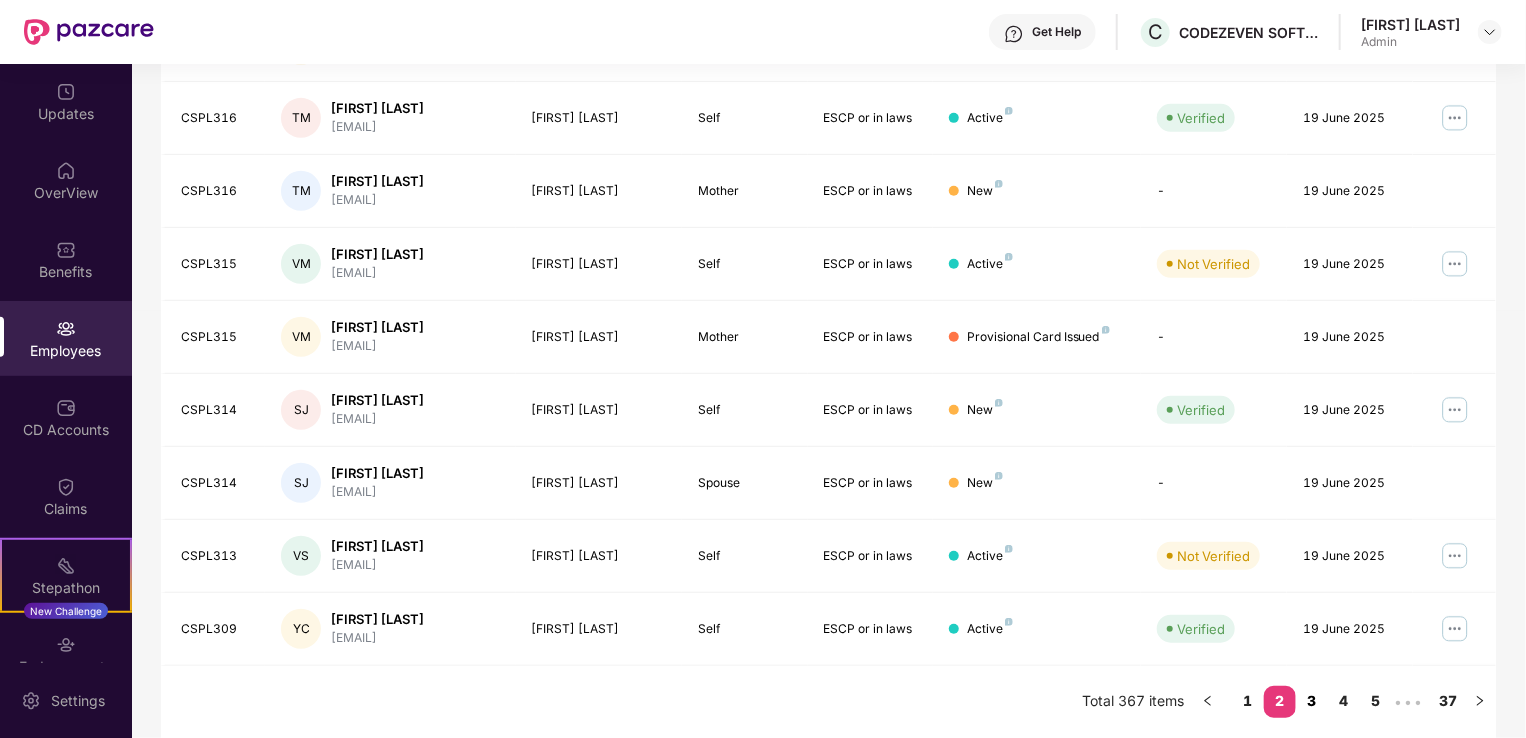 click on "3" at bounding box center [1312, 701] 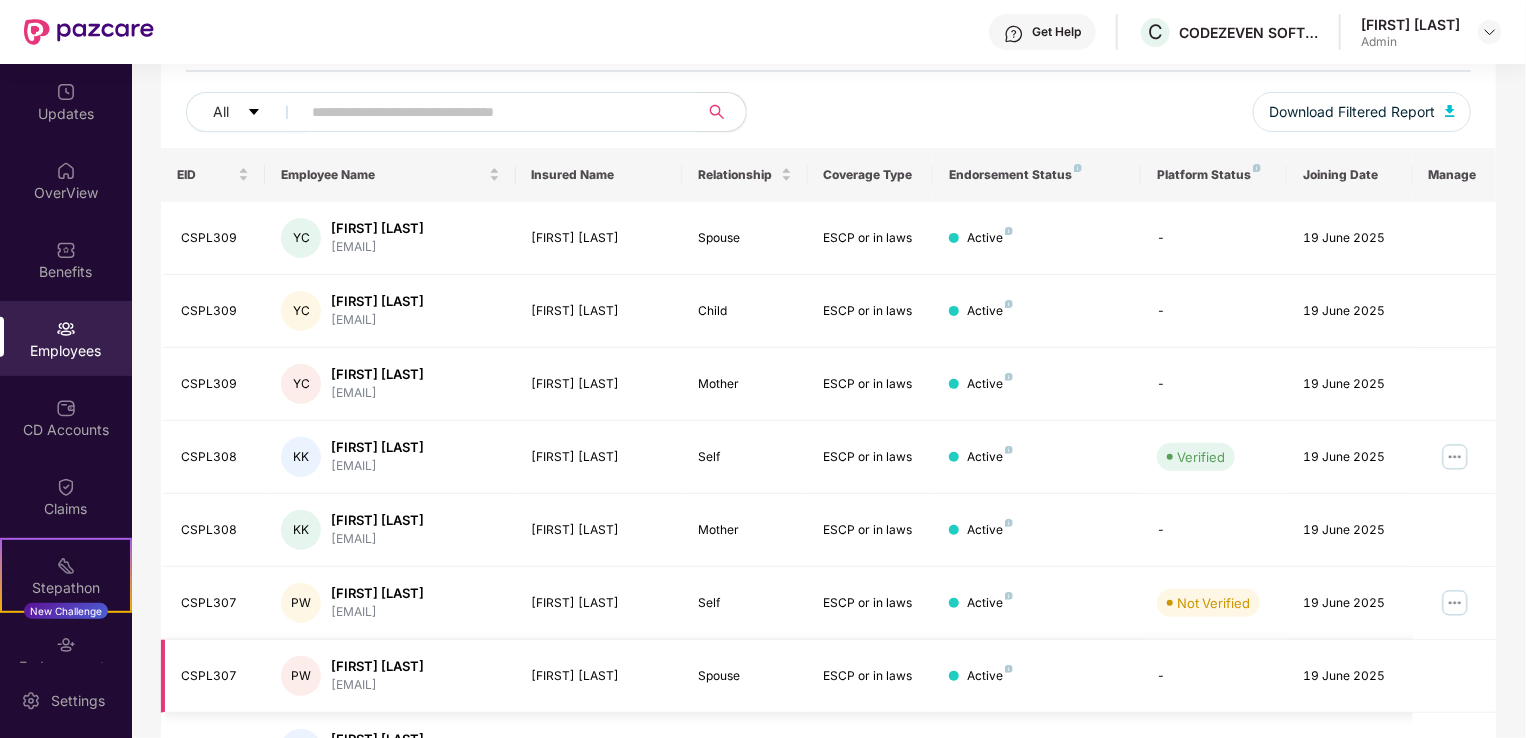scroll, scrollTop: 572, scrollLeft: 0, axis: vertical 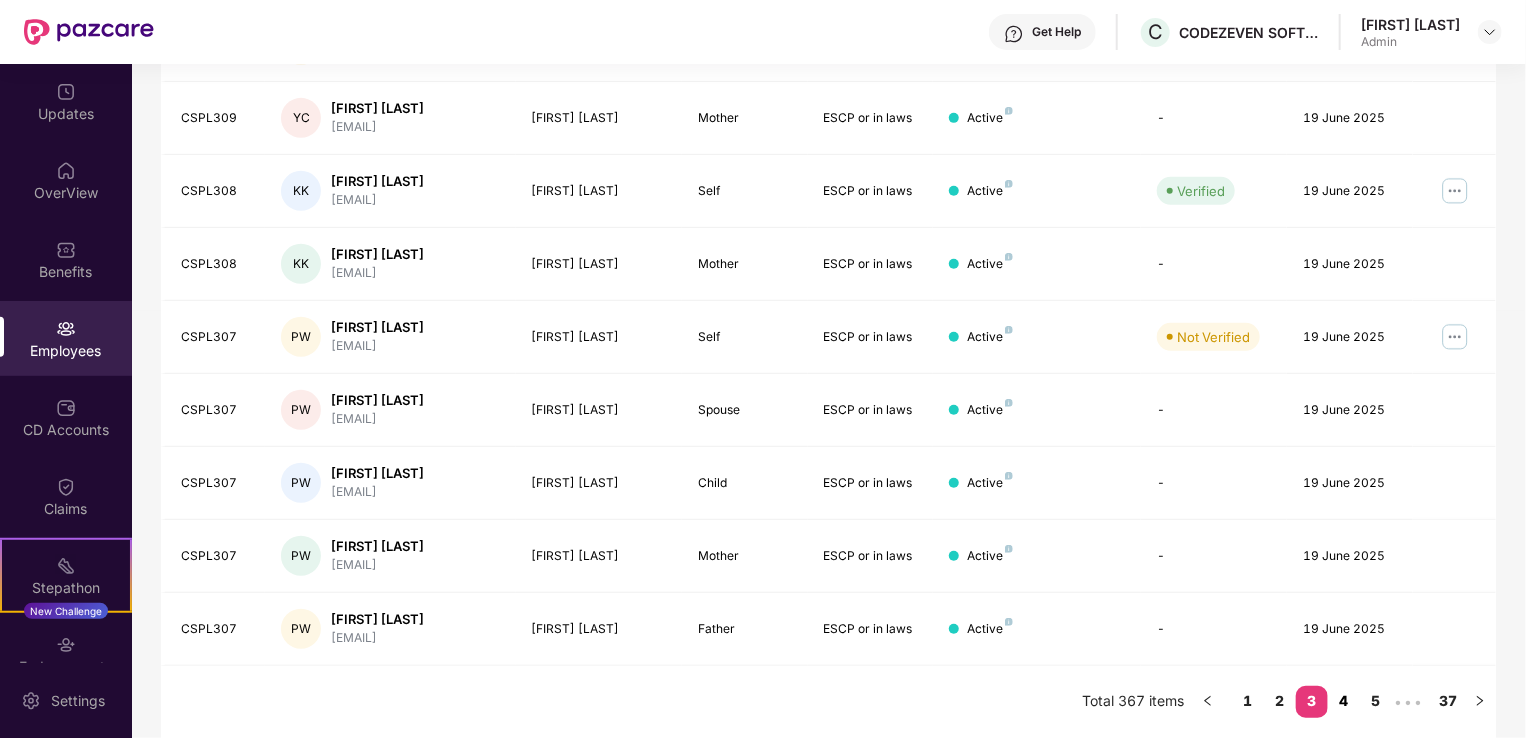 click on "4" at bounding box center (1344, 701) 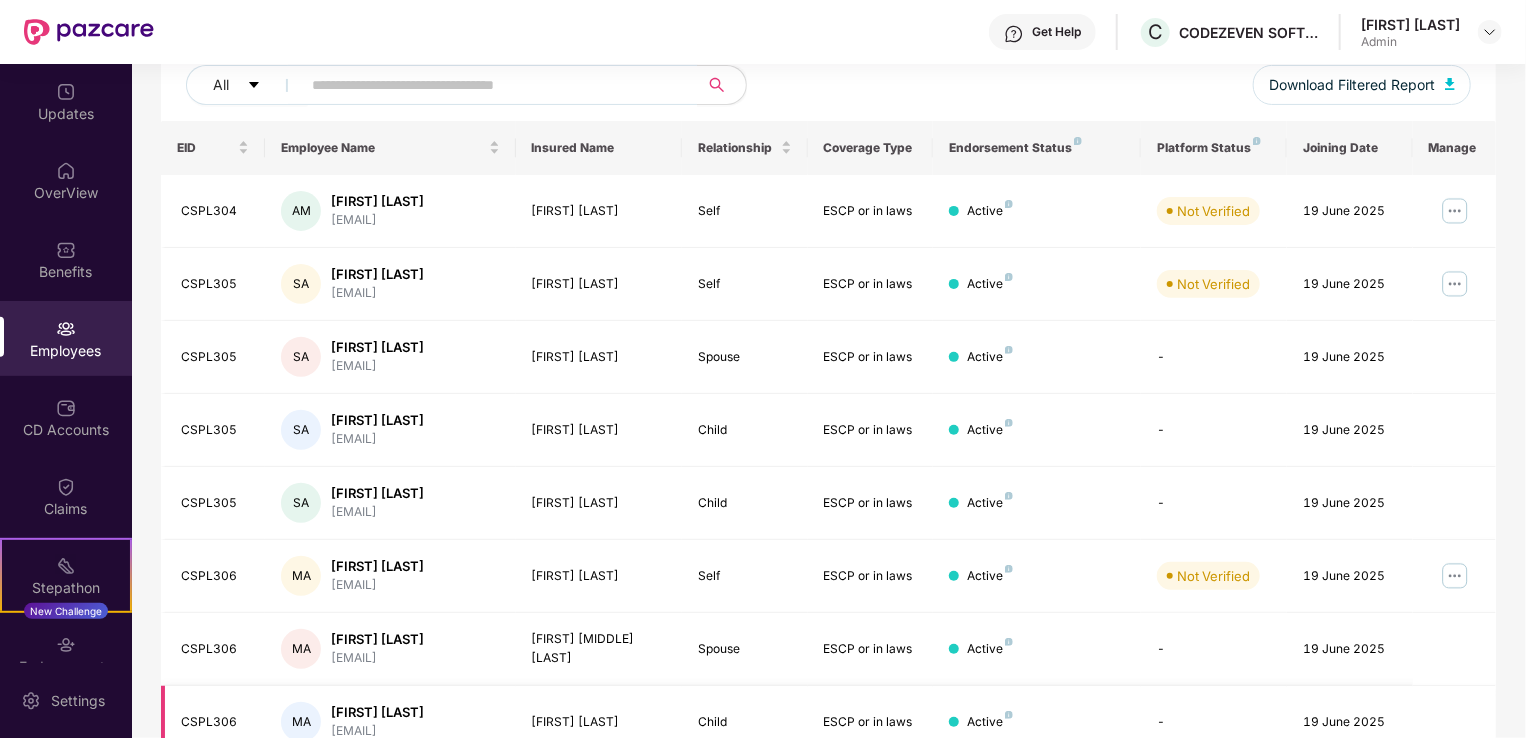 scroll, scrollTop: 555, scrollLeft: 0, axis: vertical 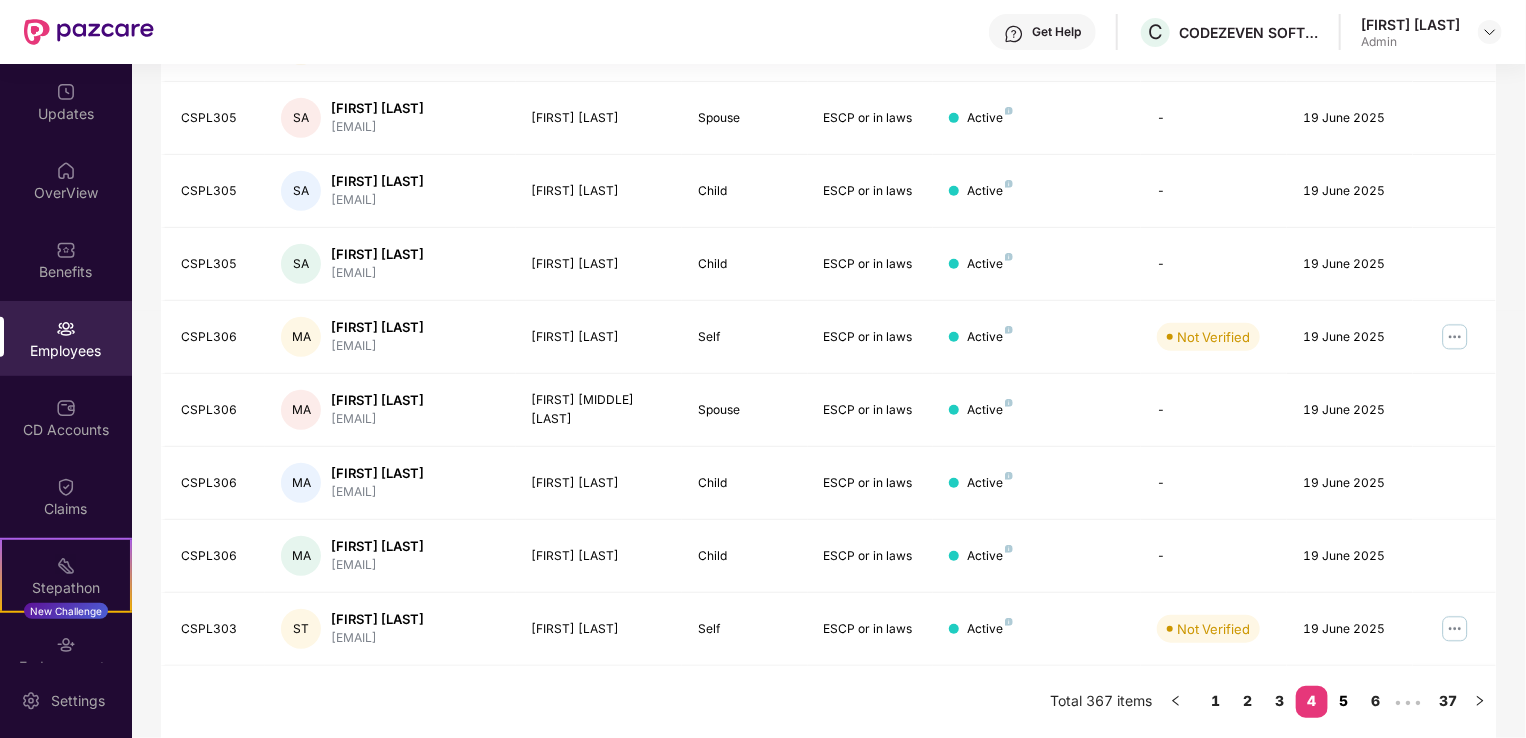 click on "5" at bounding box center (1344, 701) 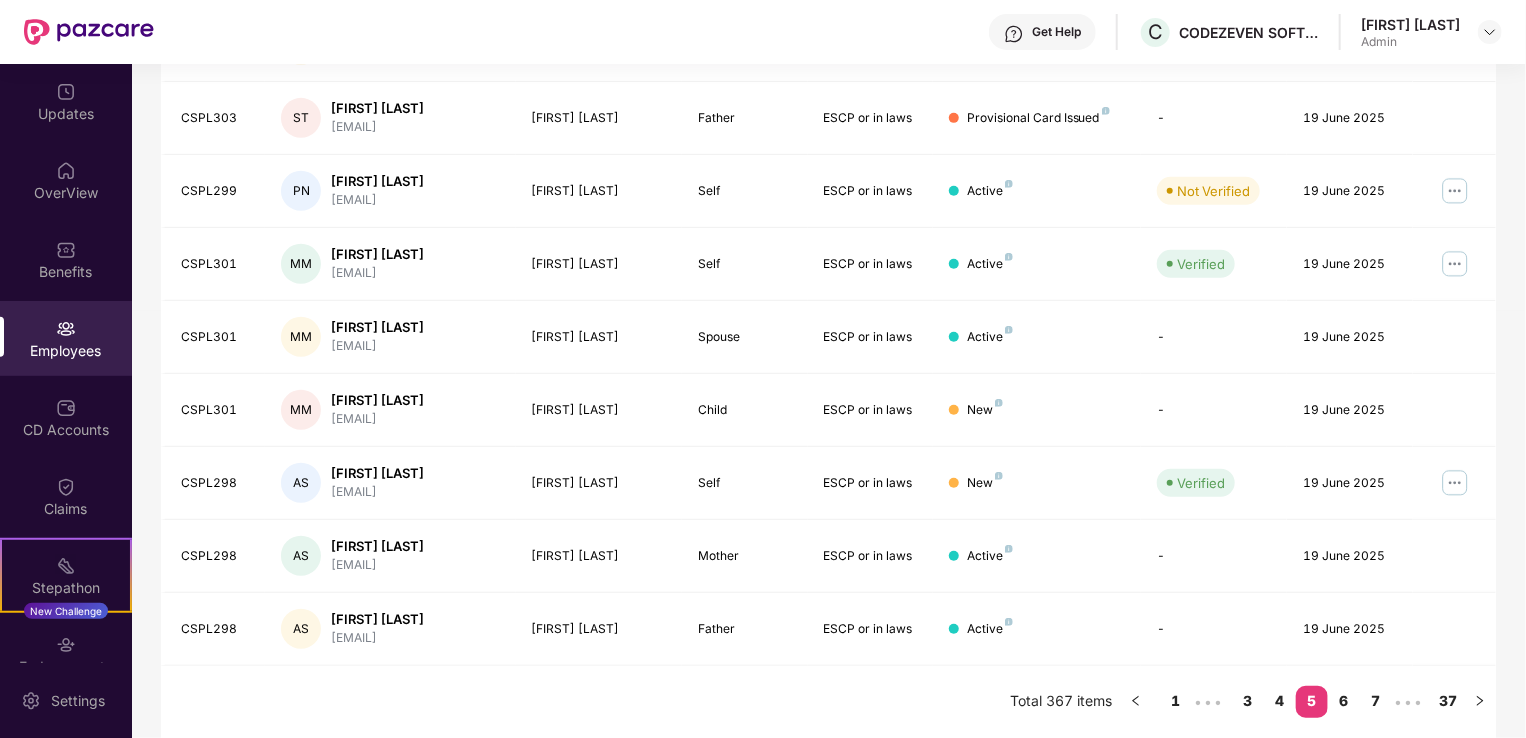 scroll, scrollTop: 488, scrollLeft: 0, axis: vertical 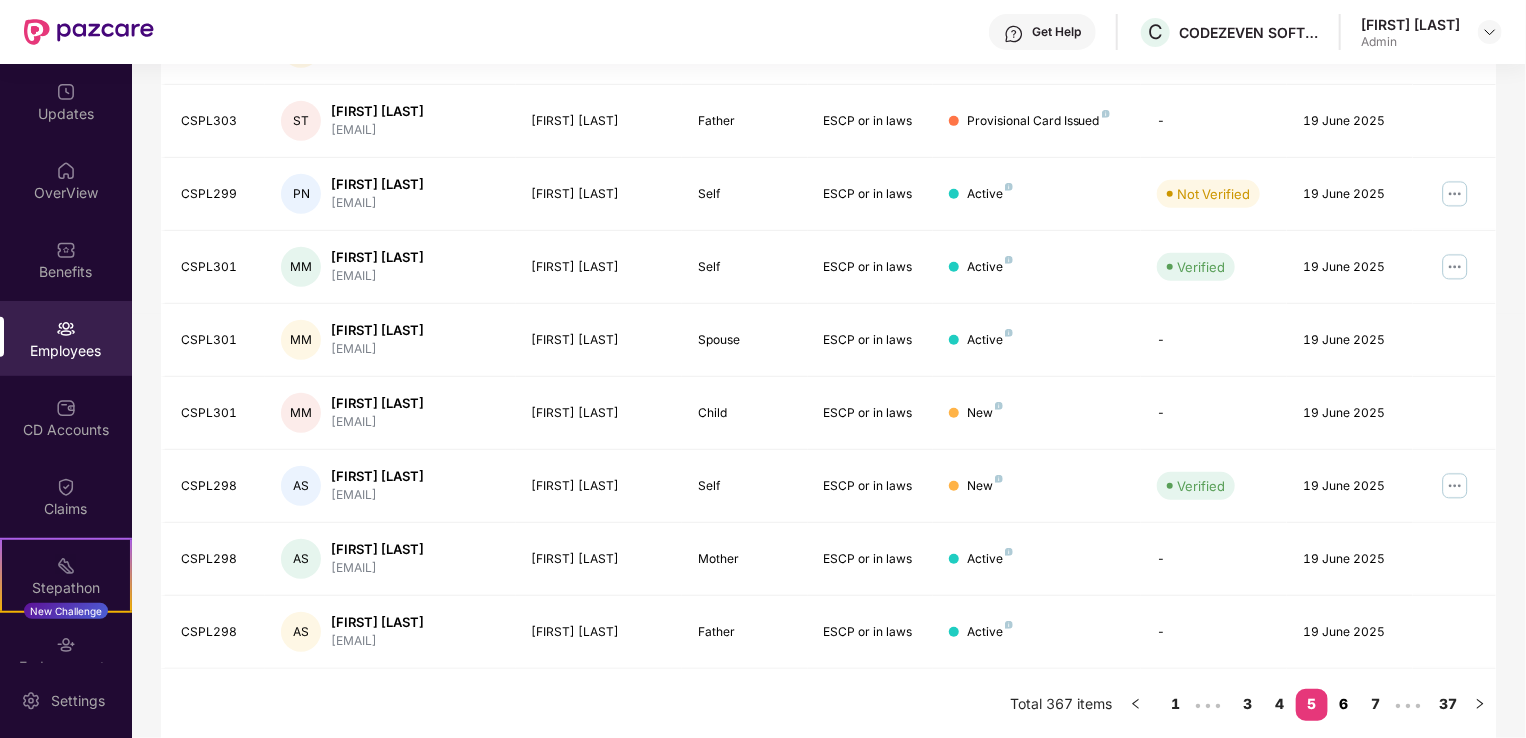 click on "6" at bounding box center [1344, 704] 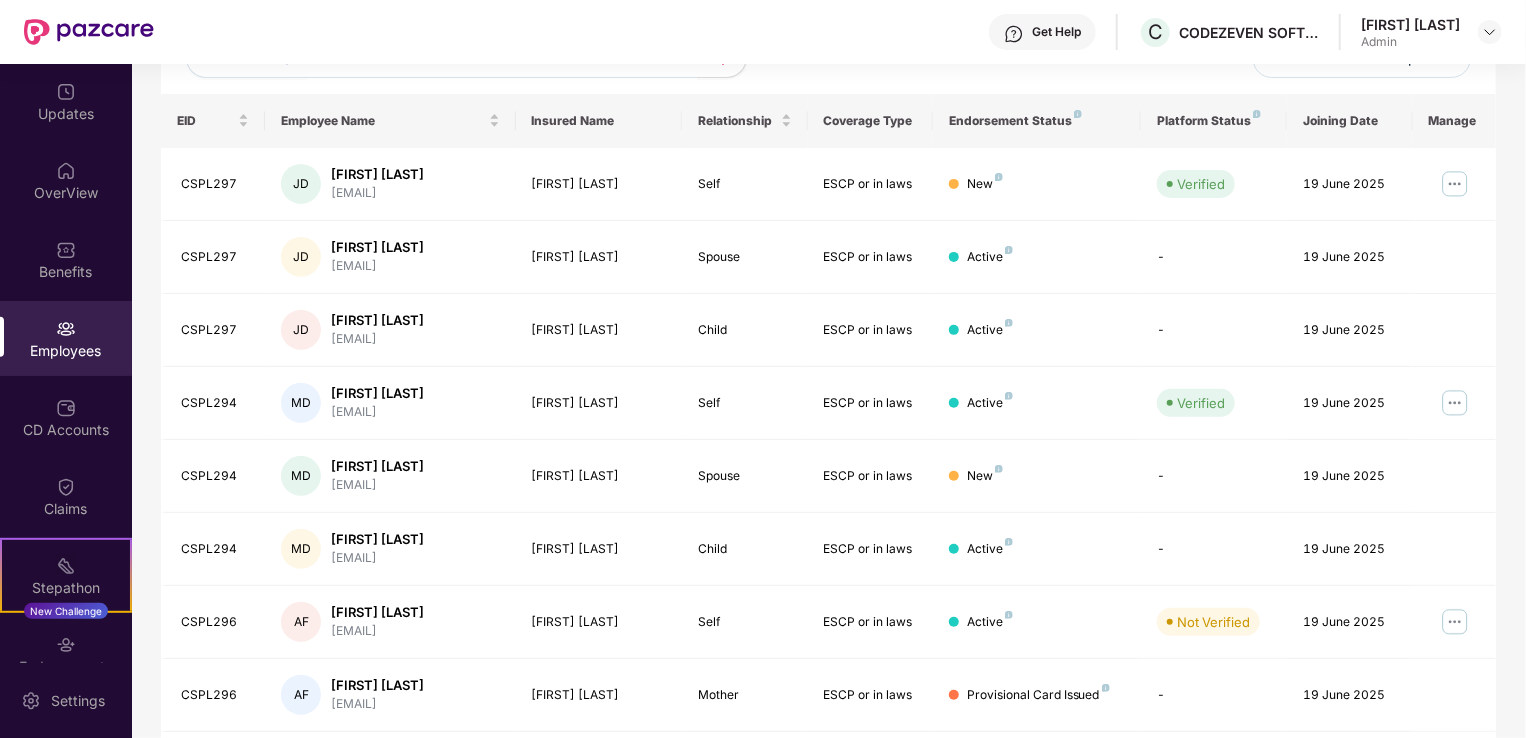 scroll, scrollTop: 276, scrollLeft: 0, axis: vertical 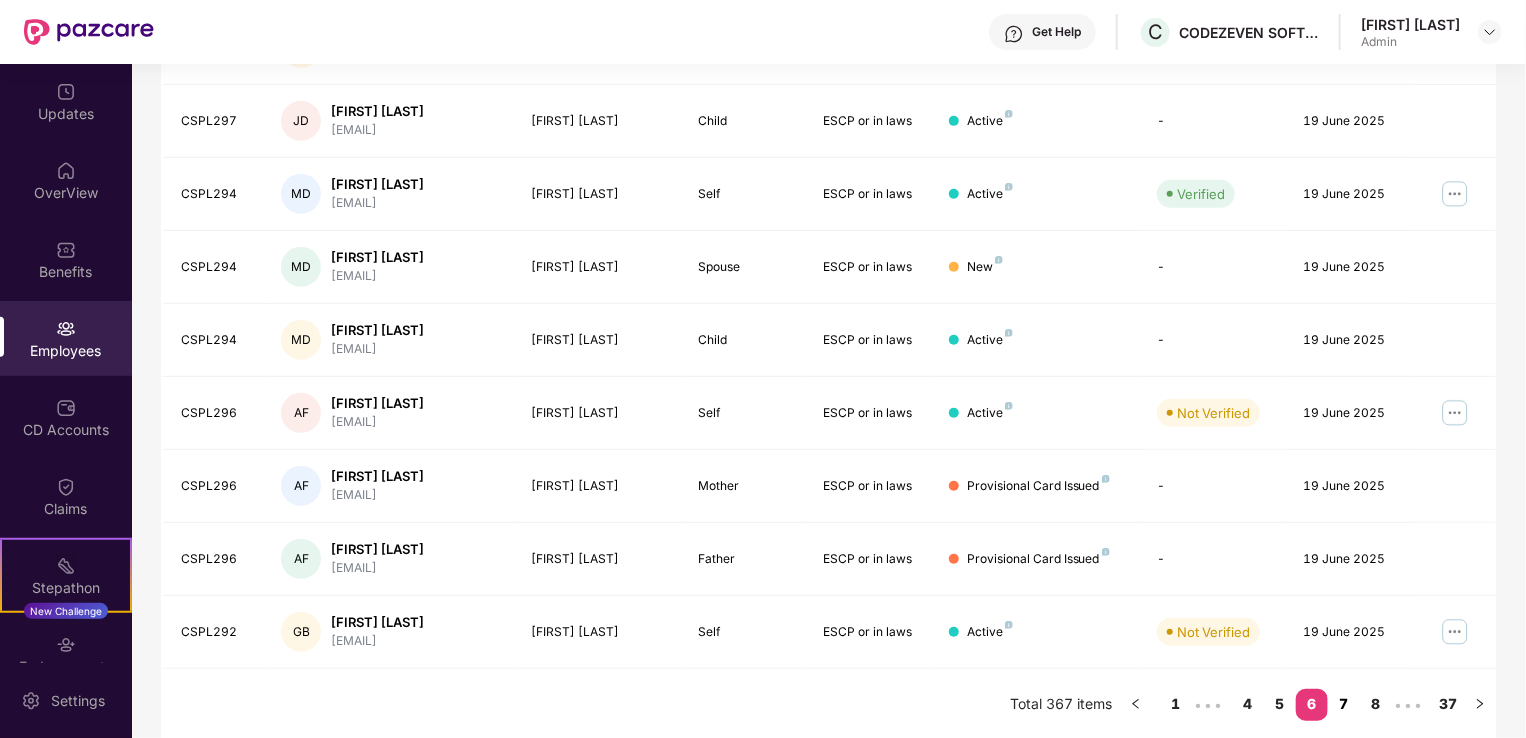 click on "7" at bounding box center [1344, 704] 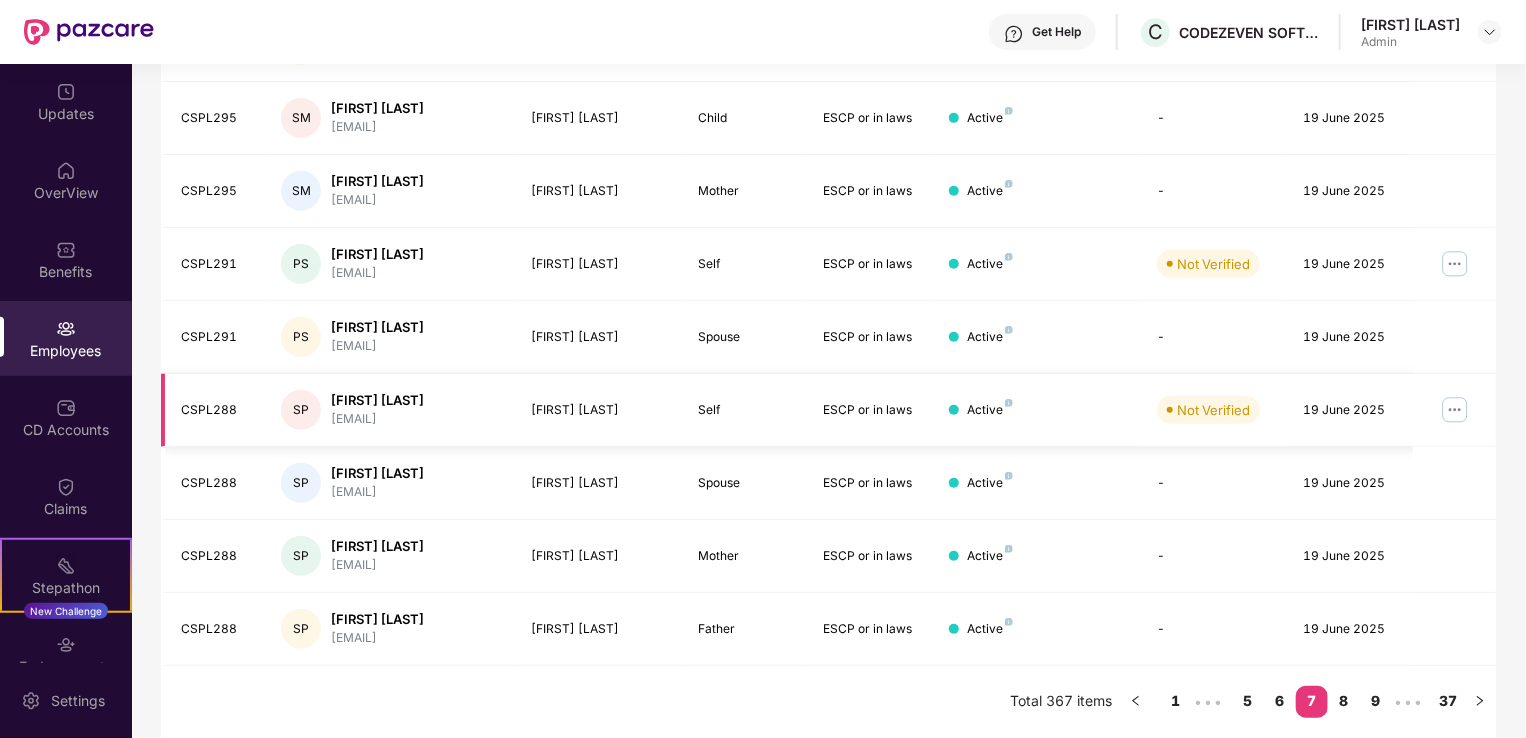 scroll, scrollTop: 555, scrollLeft: 0, axis: vertical 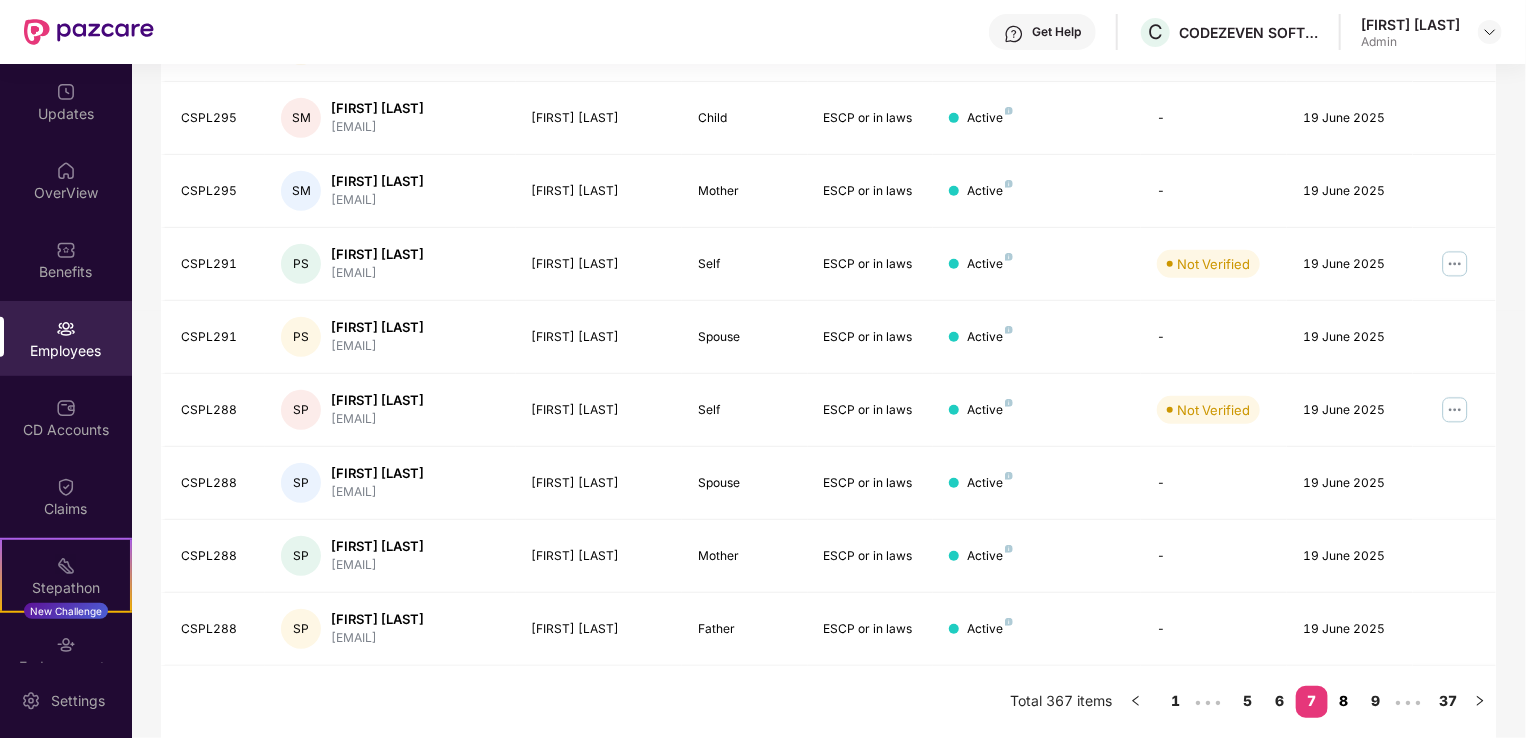 click on "8" at bounding box center (1344, 701) 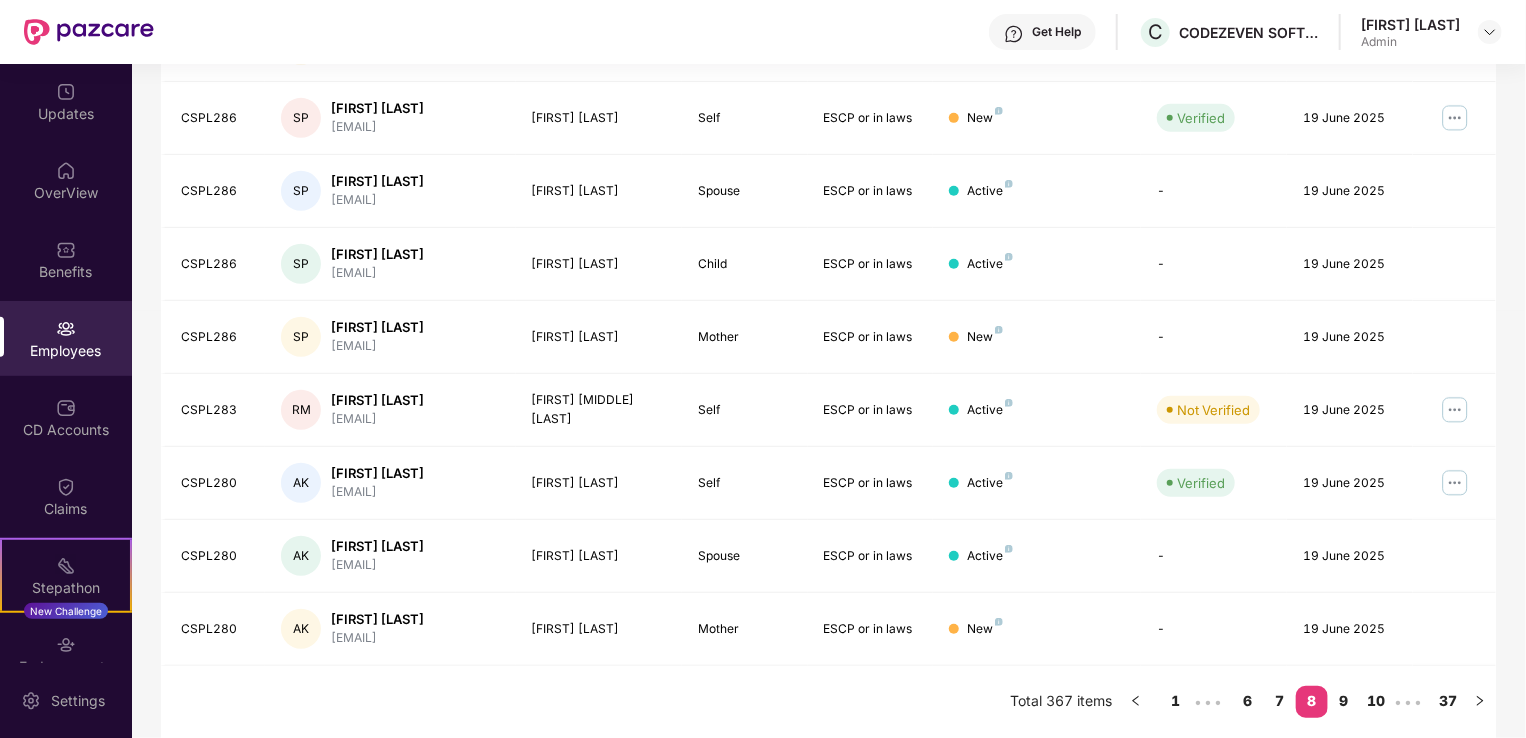 scroll, scrollTop: 488, scrollLeft: 0, axis: vertical 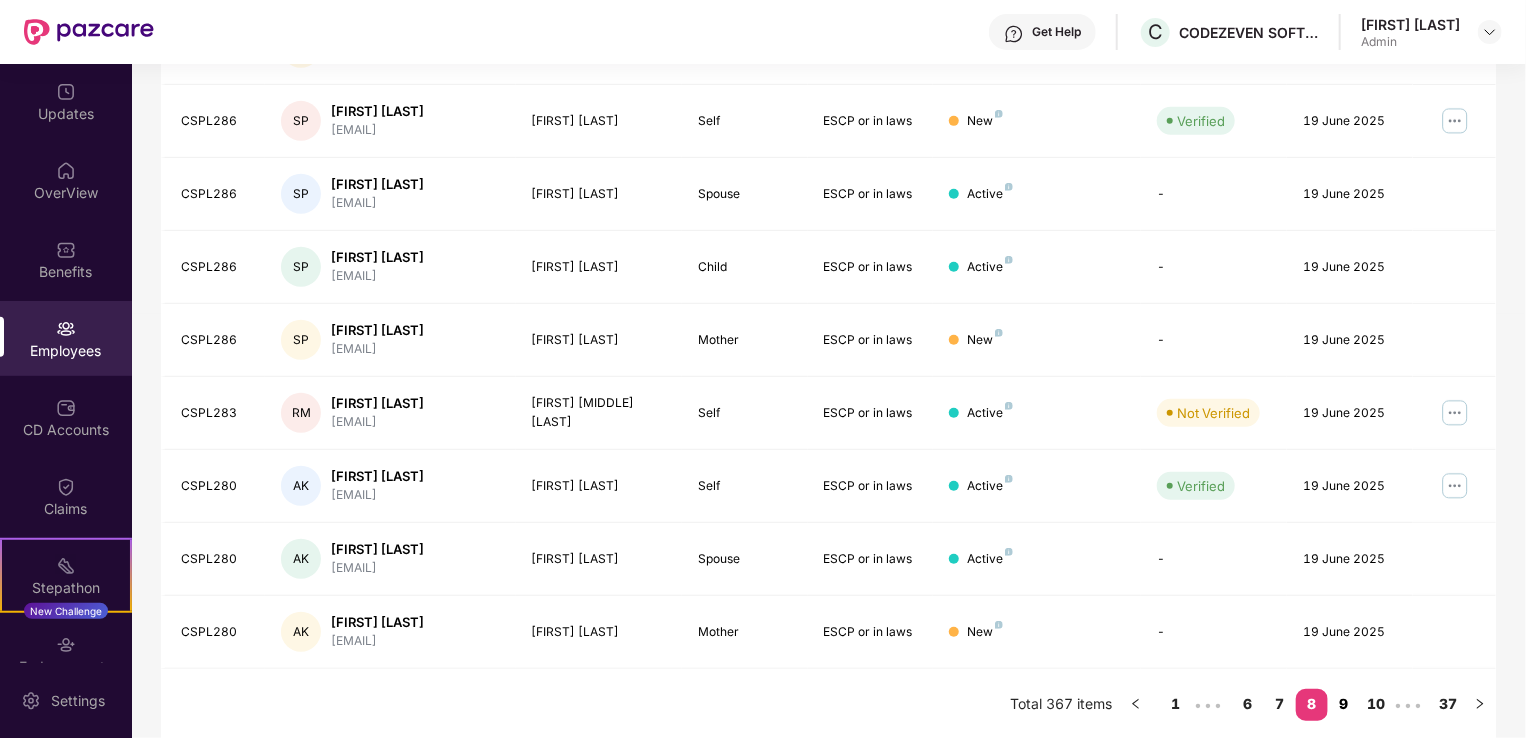 click on "9" at bounding box center [1344, 704] 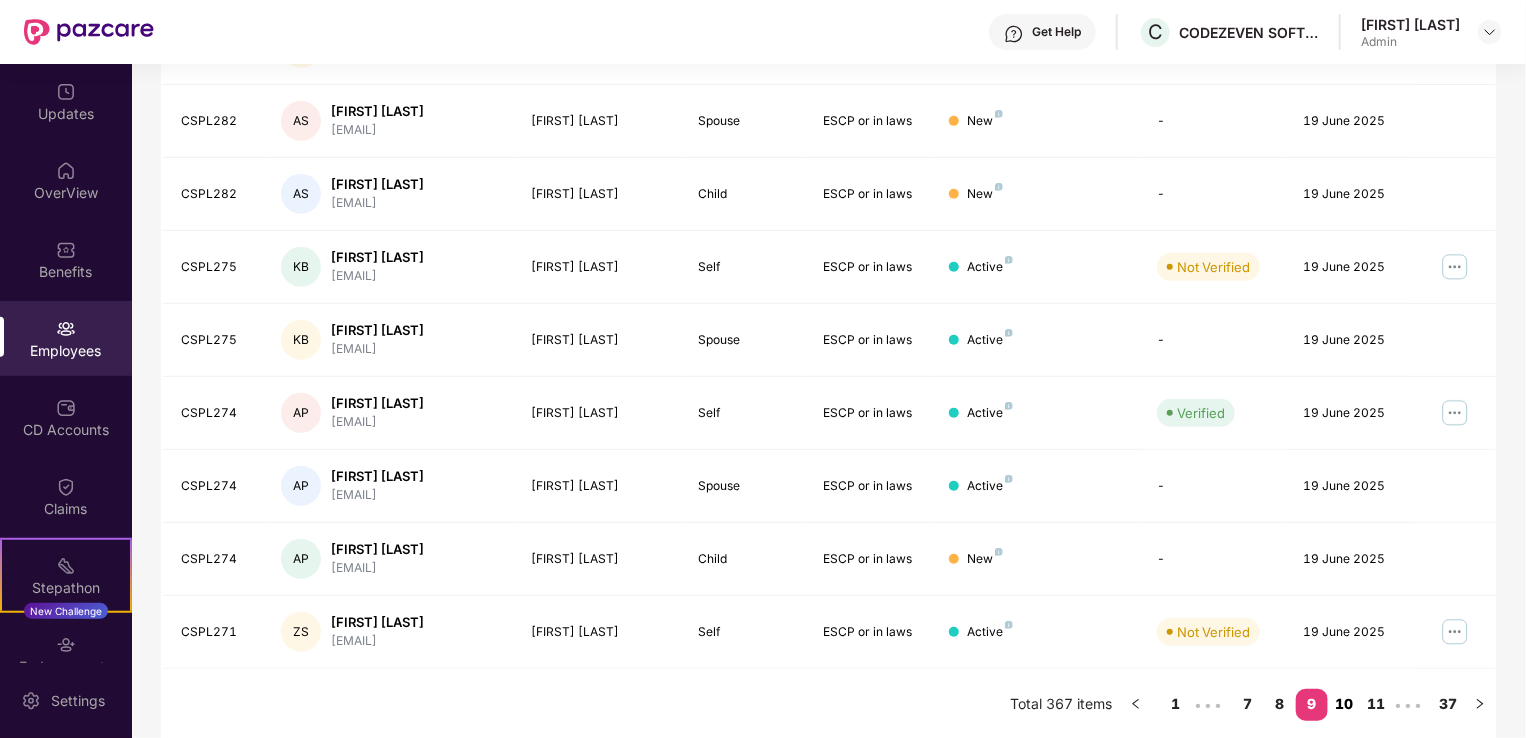 click on "10" at bounding box center [1344, 704] 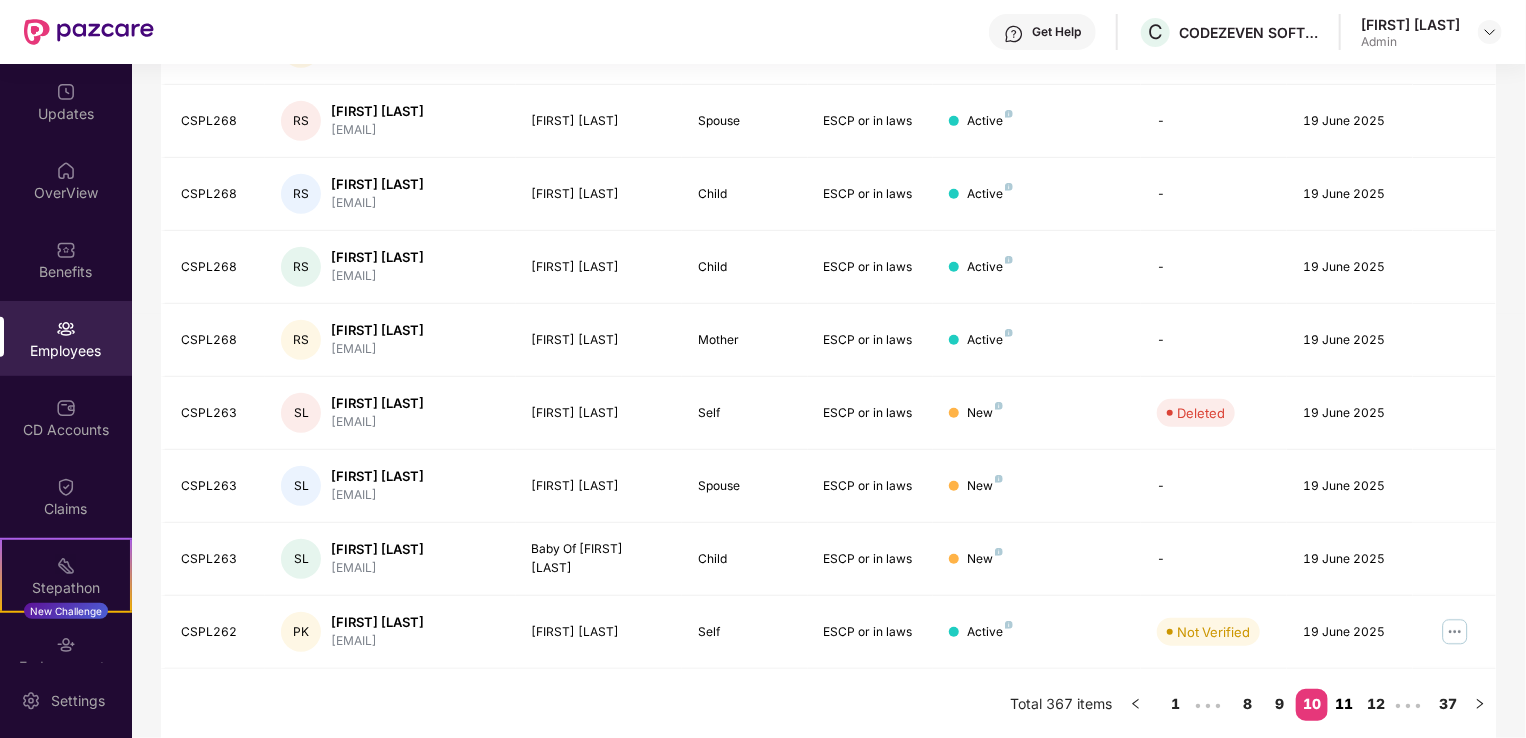 click on "11" at bounding box center (1344, 704) 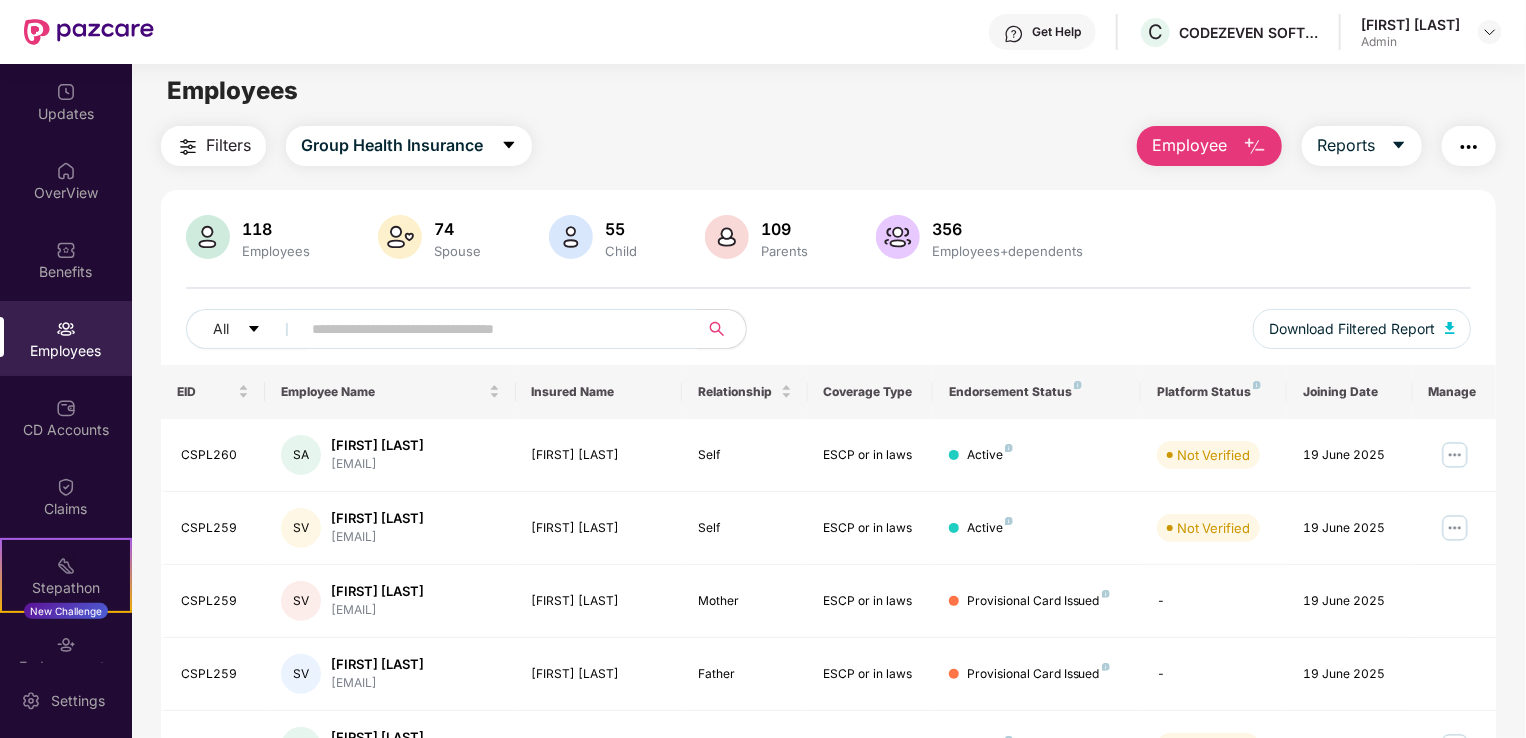scroll, scrollTop: 7, scrollLeft: 0, axis: vertical 